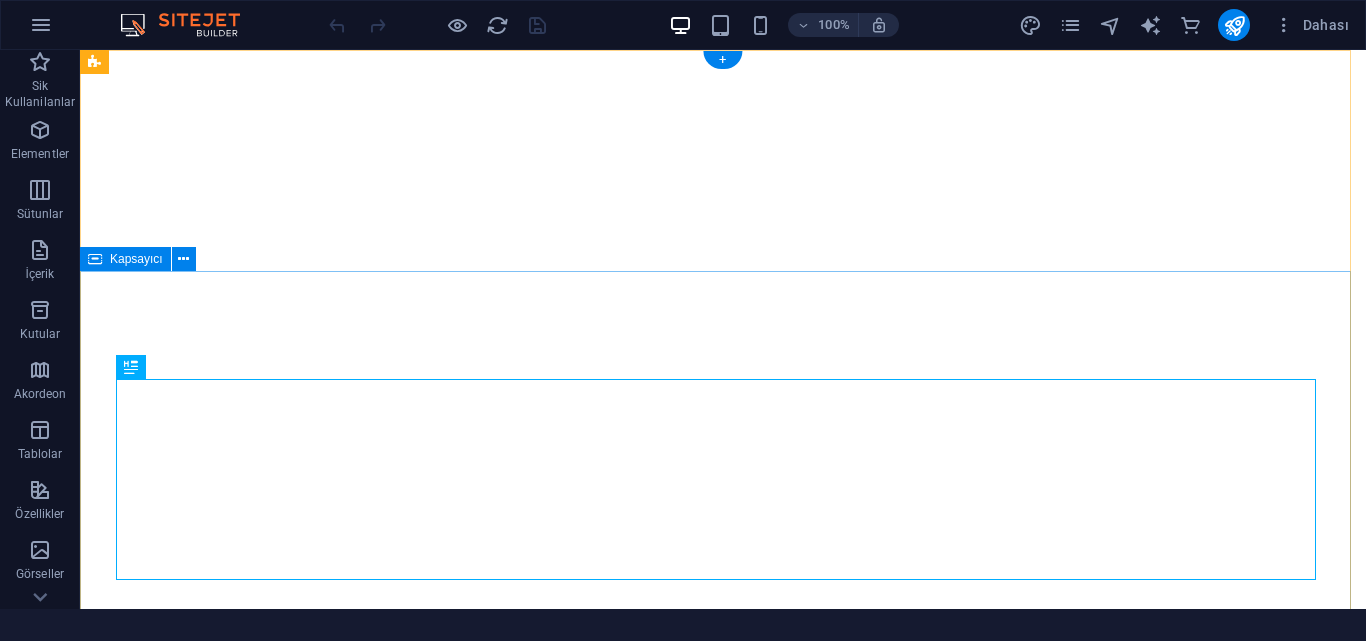 scroll, scrollTop: 0, scrollLeft: 0, axis: both 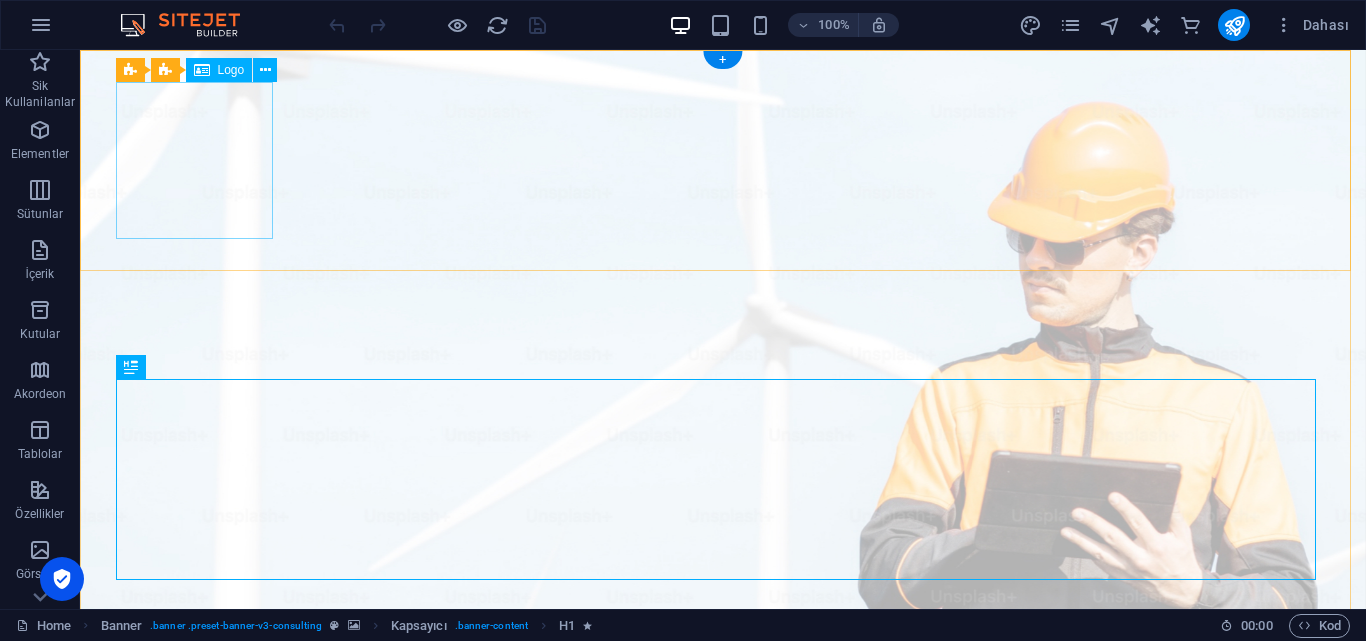 click at bounding box center (723, 1060) 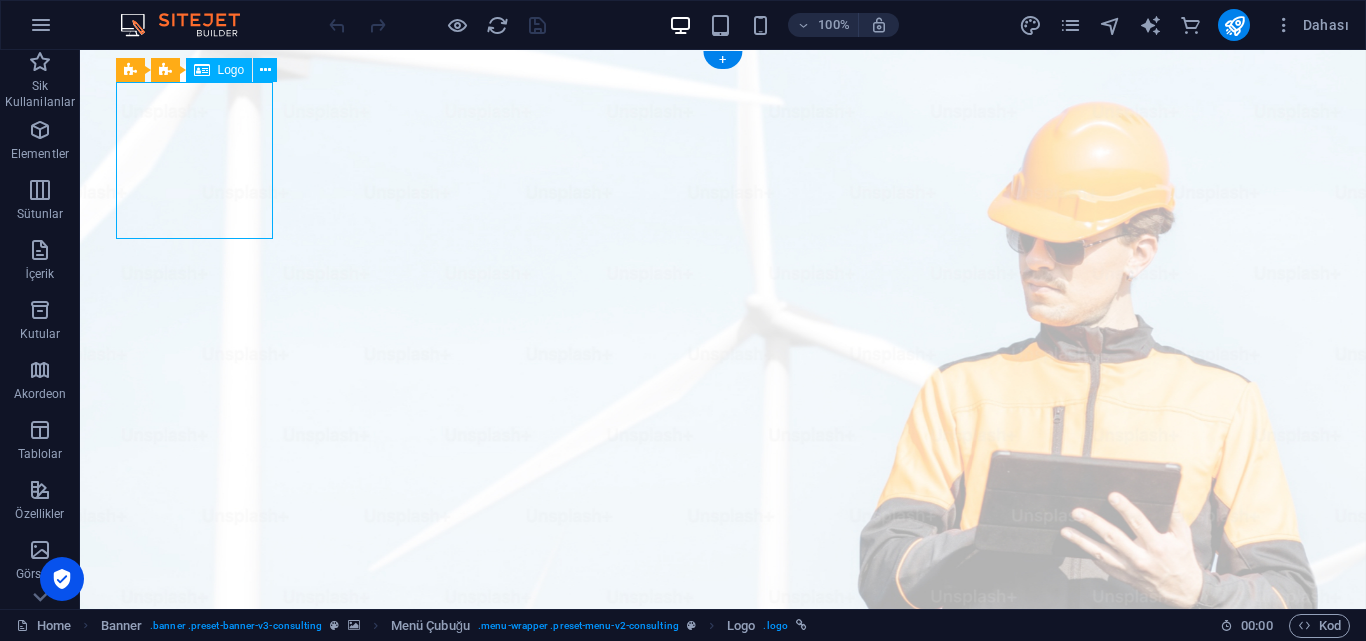 click at bounding box center (723, 1060) 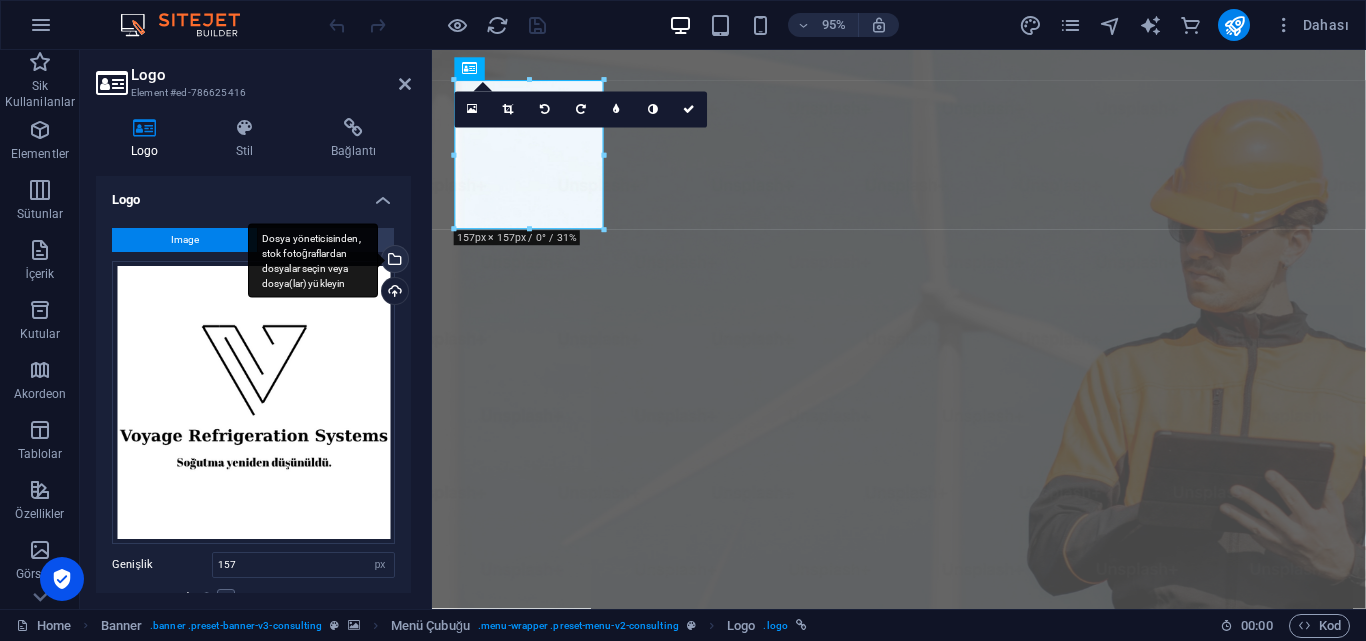 click on "Dosya yöneticisinden, stok fotoğraflardan dosyalar seçin veya dosya(lar) yükleyin" at bounding box center [393, 261] 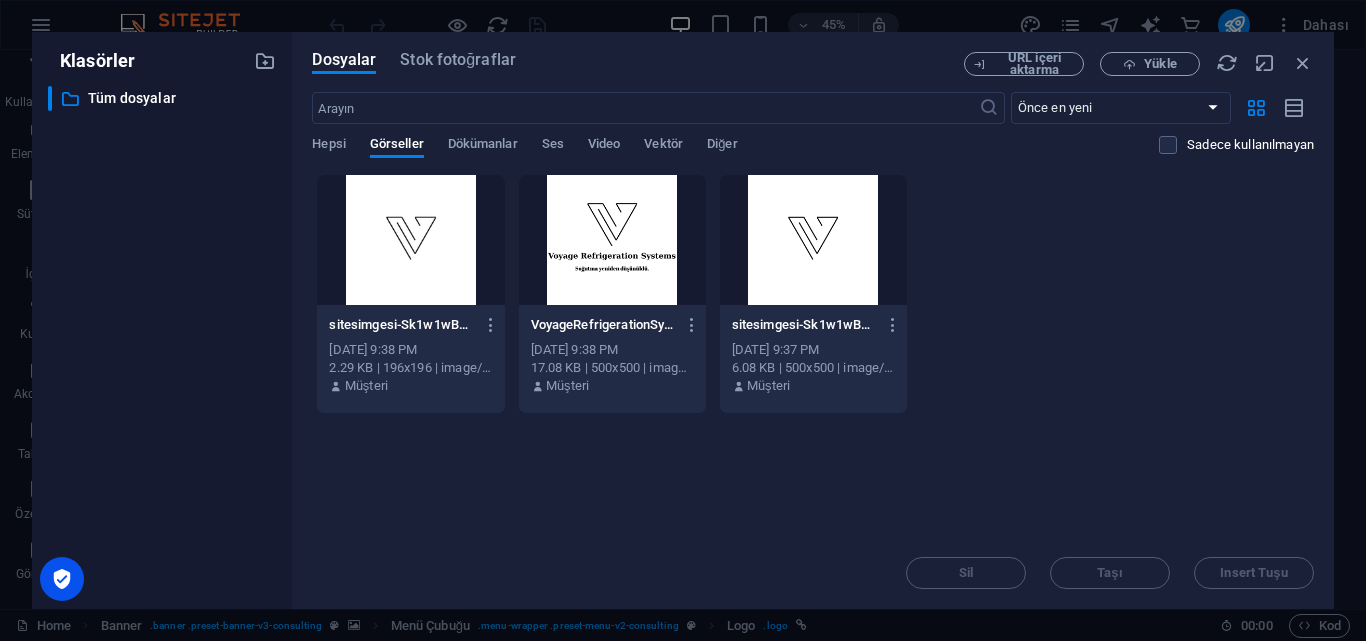 drag, startPoint x: 1058, startPoint y: 412, endPoint x: 979, endPoint y: 259, distance: 172.19176 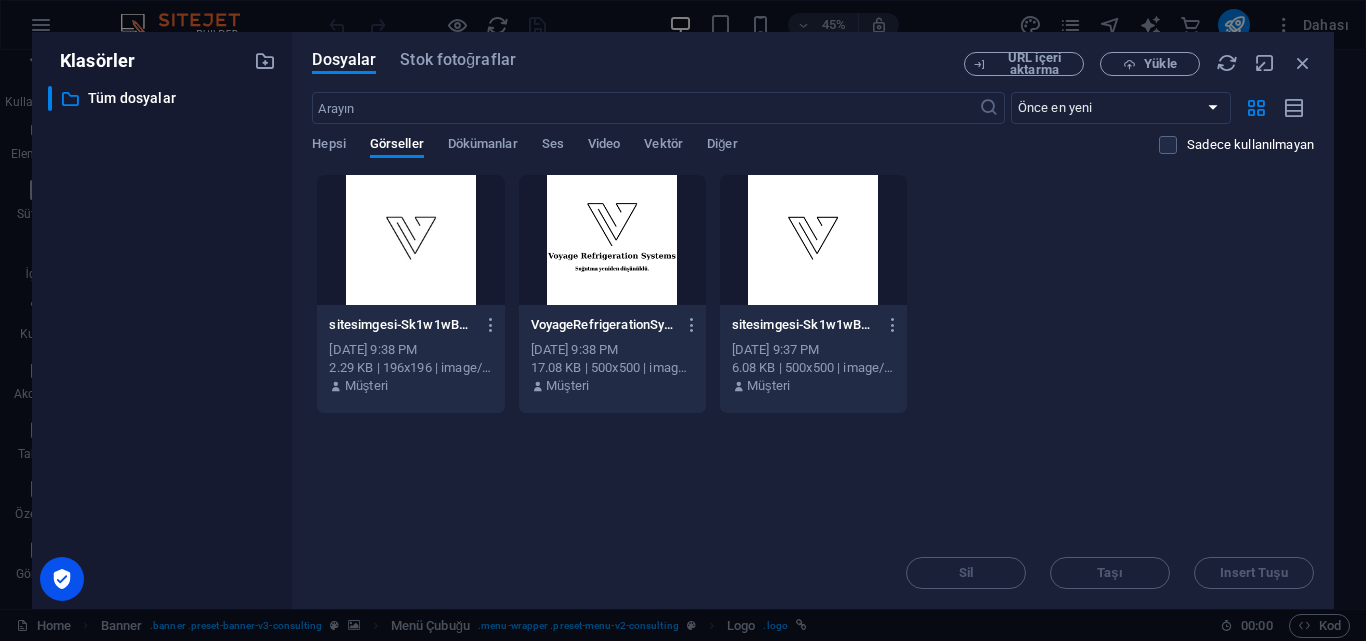 click on "Anında yüklemek için dosyaları buraya bırakın sitesimgesi-Sk1w1wBoipOjasLrHlvUOA-j5KZrUYYH8BfSrKeswNStQ.png sitesimgesi-Sk1w1wBoipOjasLrHlvUOA-j5KZrUYYH8BfSrKeswNStQ.png [DATE] 9:38 PM 2.29 KB | 196x196 | image/png Müşteri VoyageRefrigerationSystems-mox24wnea0DjcgxxOXb_lA.png VoyageRefrigerationSystems-mox24wnea0DjcgxxOXb_lA.png [DATE] 9:38 PM 17.08 KB | 500x500 | image/png Müşteri sitesimgesi-Sk1w1wBoipOjasLrHlvUOA.png sitesimgesi-Sk1w1wBoipOjasLrHlvUOA.png [DATE] 9:37 PM 6.08 KB | 500x500 | image/png Müşteri" at bounding box center (813, 355) 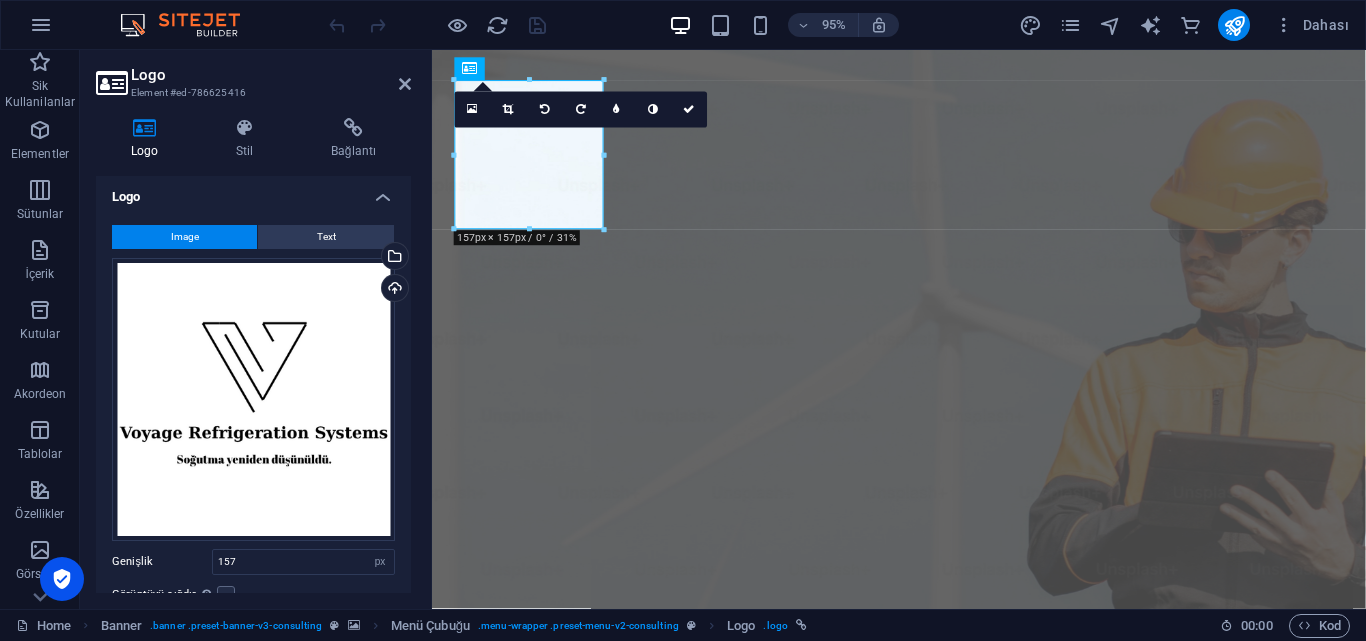 scroll, scrollTop: 0, scrollLeft: 0, axis: both 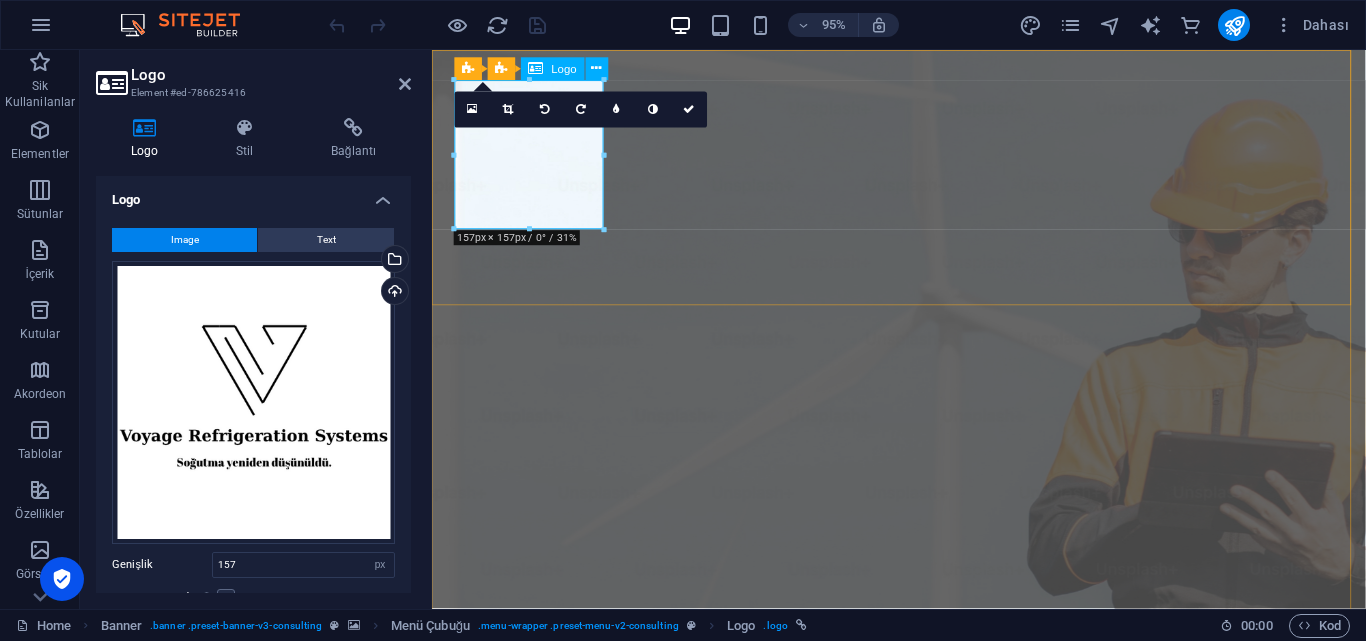 click at bounding box center [923, 1060] 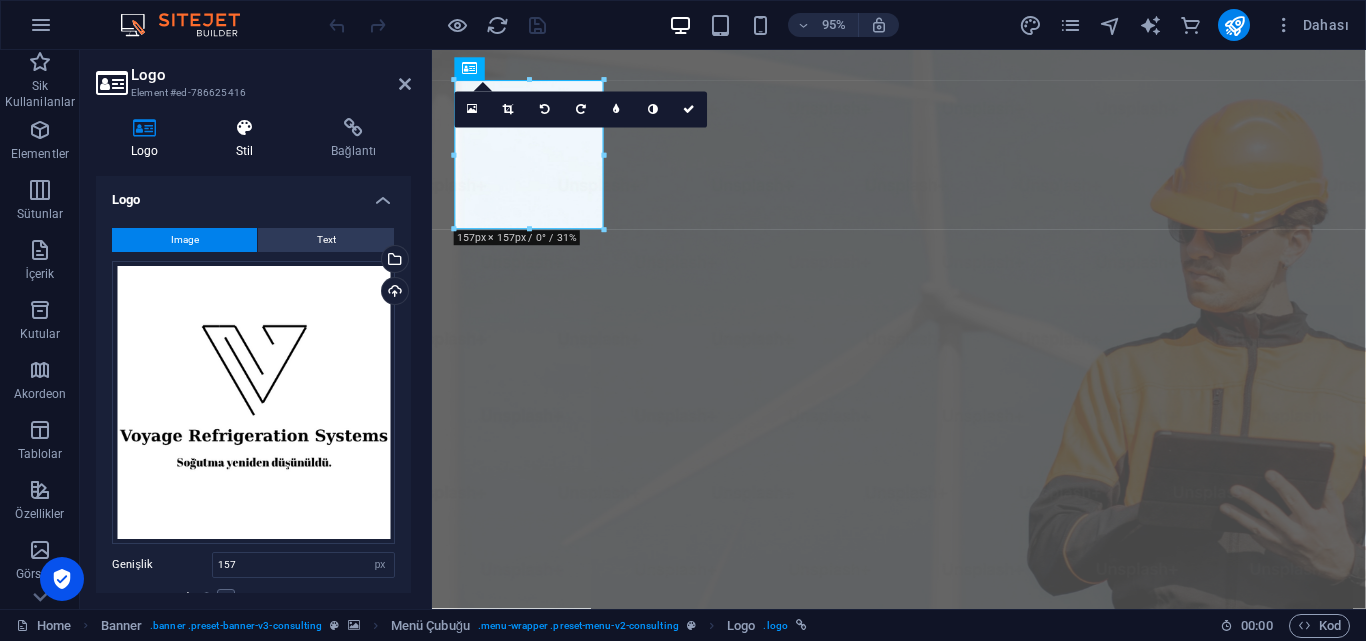 click at bounding box center (244, 128) 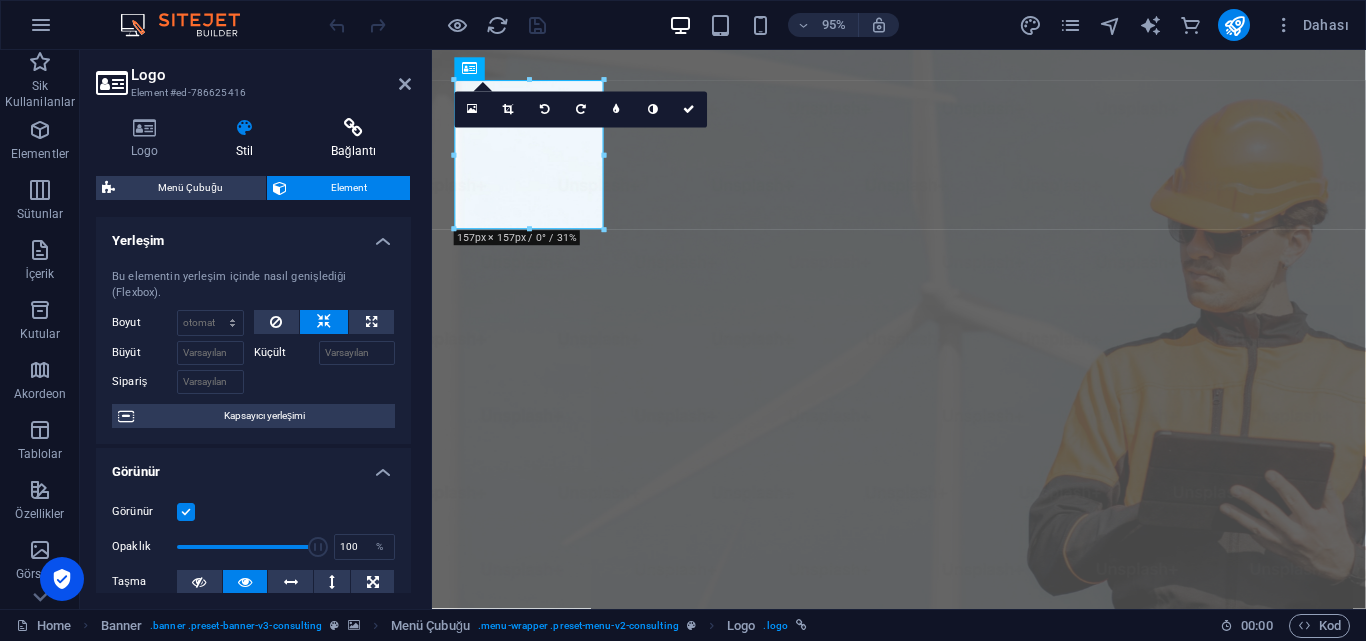 click at bounding box center [353, 128] 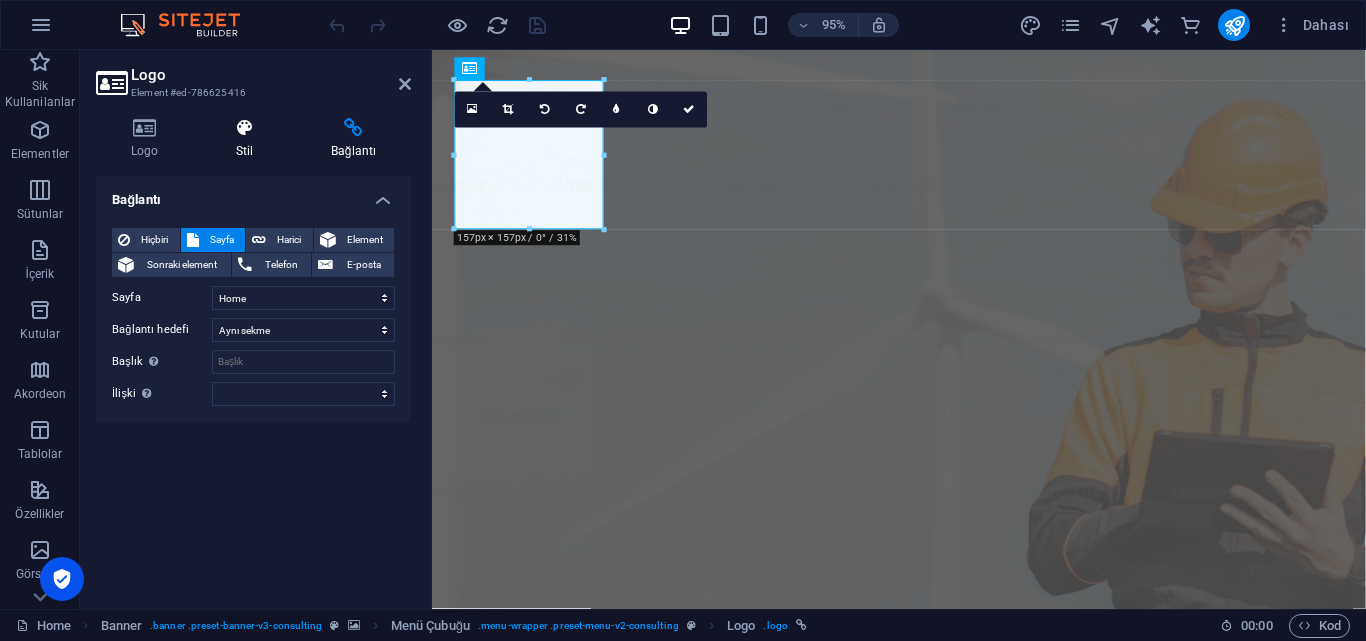 click on "Stil" at bounding box center [248, 139] 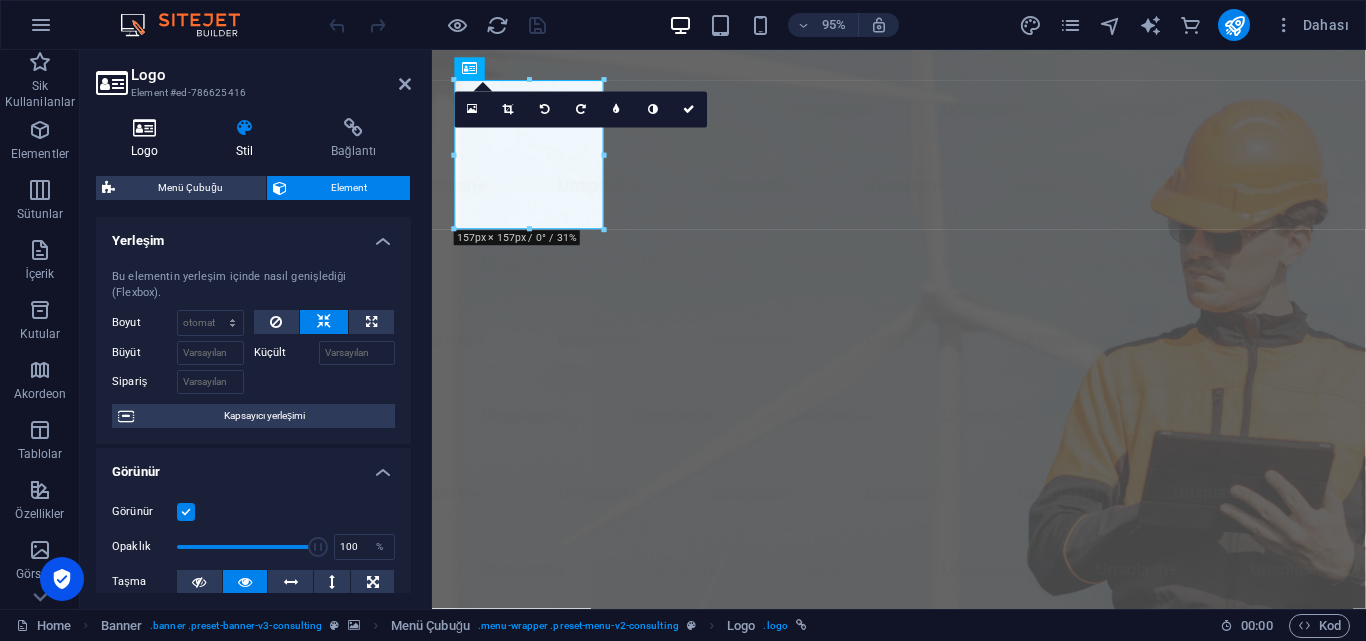 click at bounding box center [144, 128] 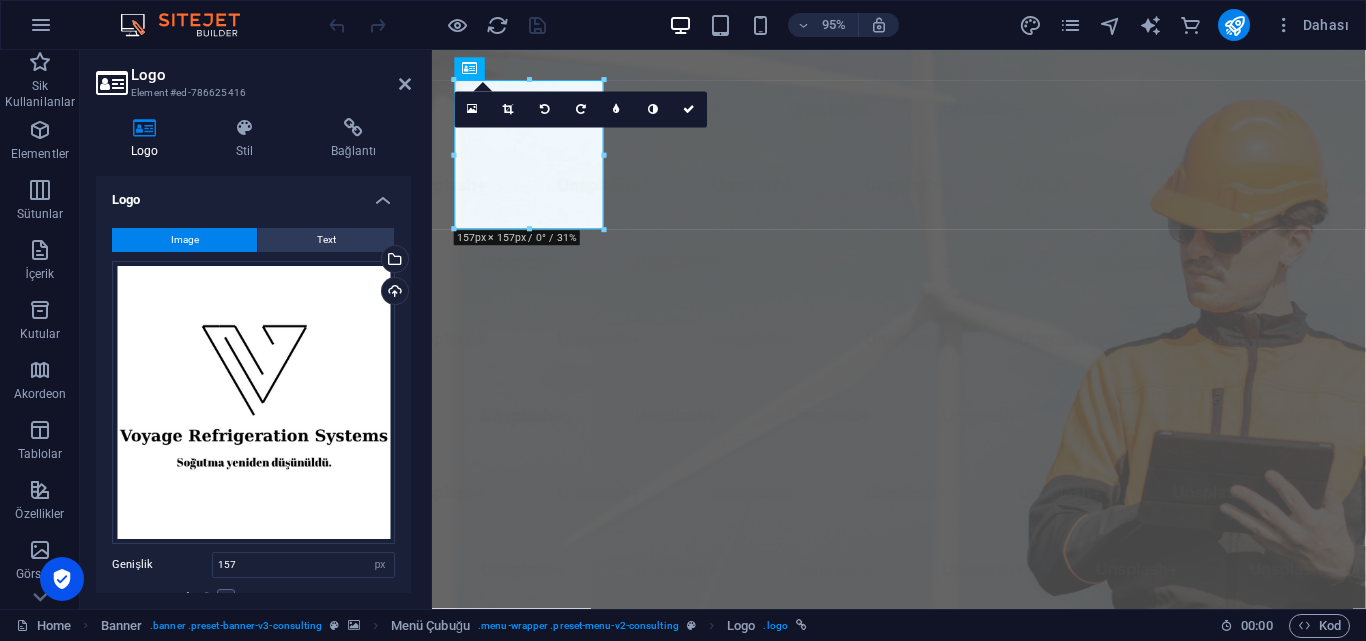 click on "Image" at bounding box center [184, 240] 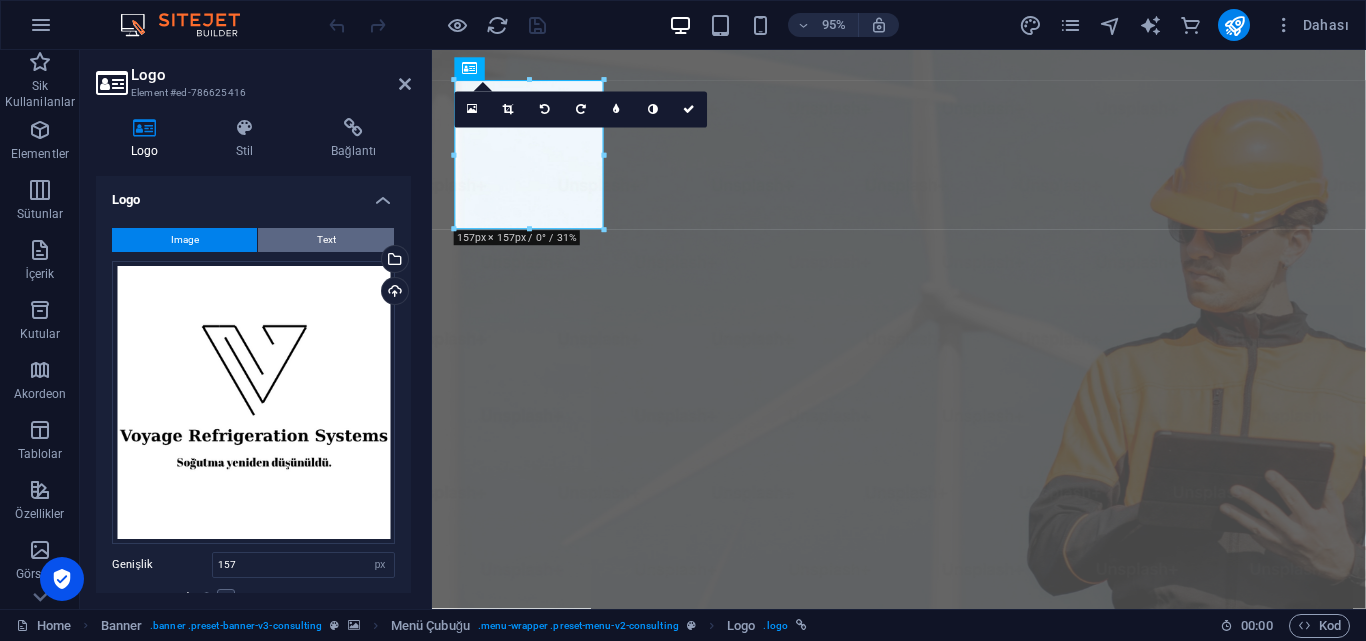 click on "Text" at bounding box center (326, 240) 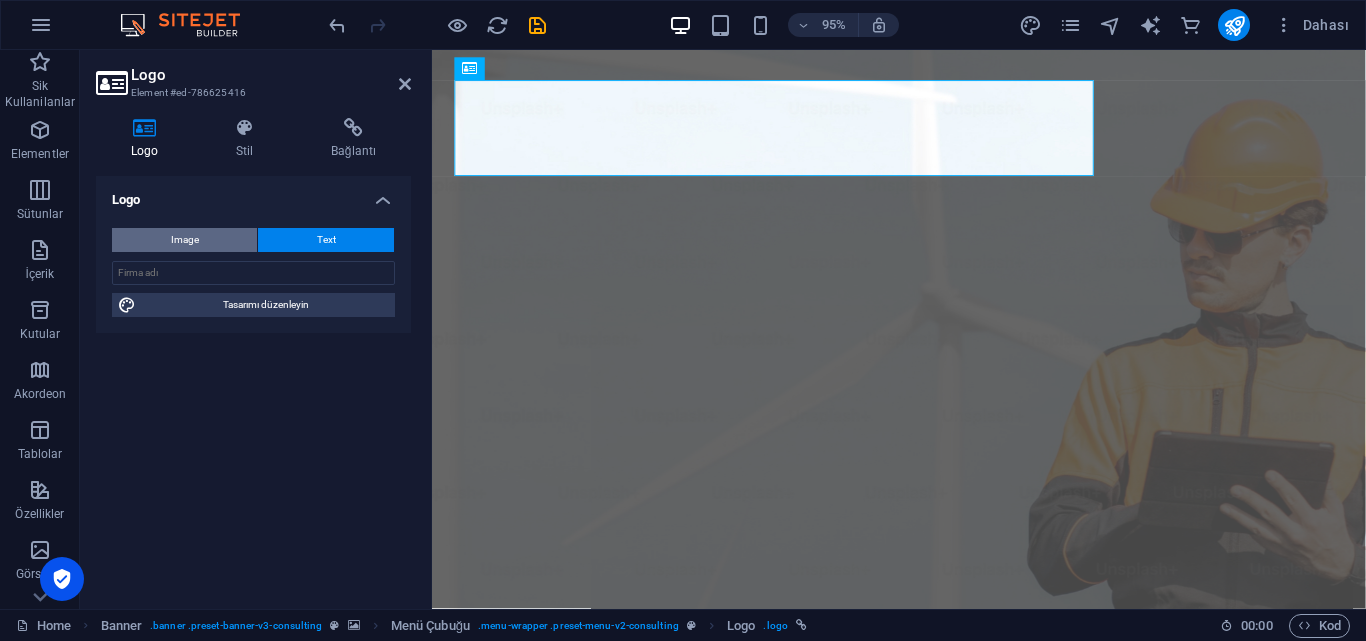 click on "Image" at bounding box center [184, 240] 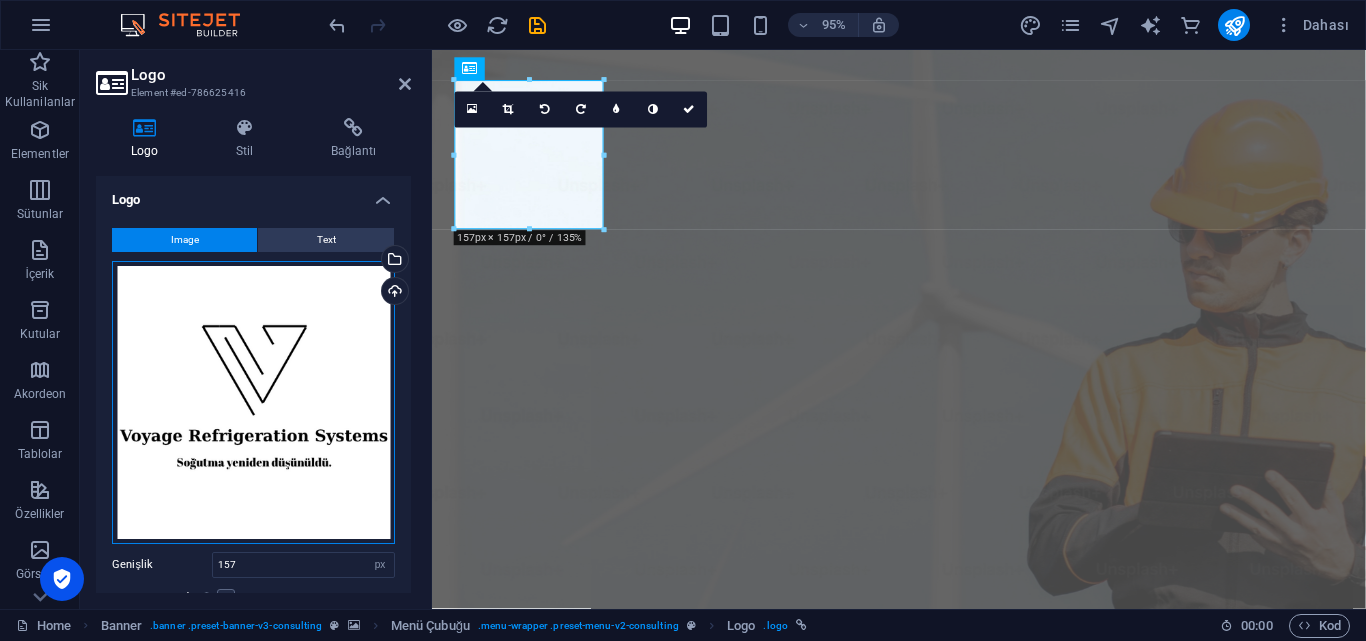 click on "Dosyaları buraya sürükleyin, dosyaları seçmek için tıklayın veya Dosyalardan ya da ücretsiz stok fotoğraf ve videolarımızdan dosyalar seçin" at bounding box center (253, 402) 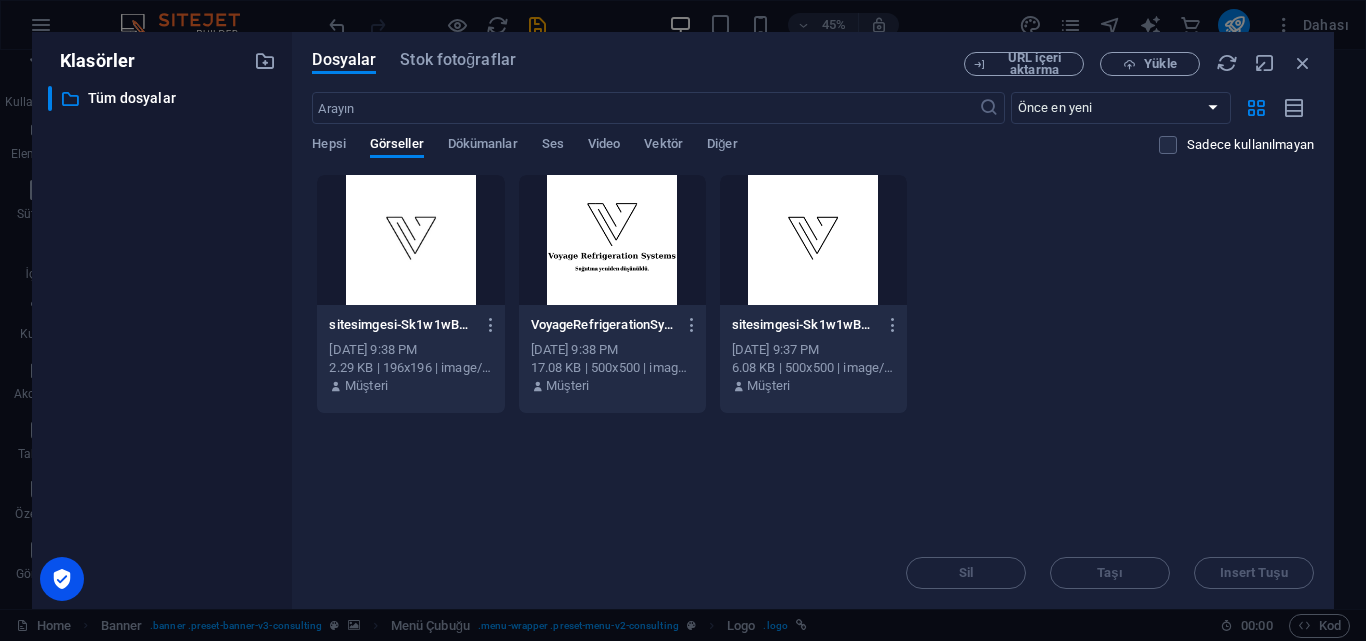 click on "Sil Taşı Insert Tuşu" at bounding box center [813, 563] 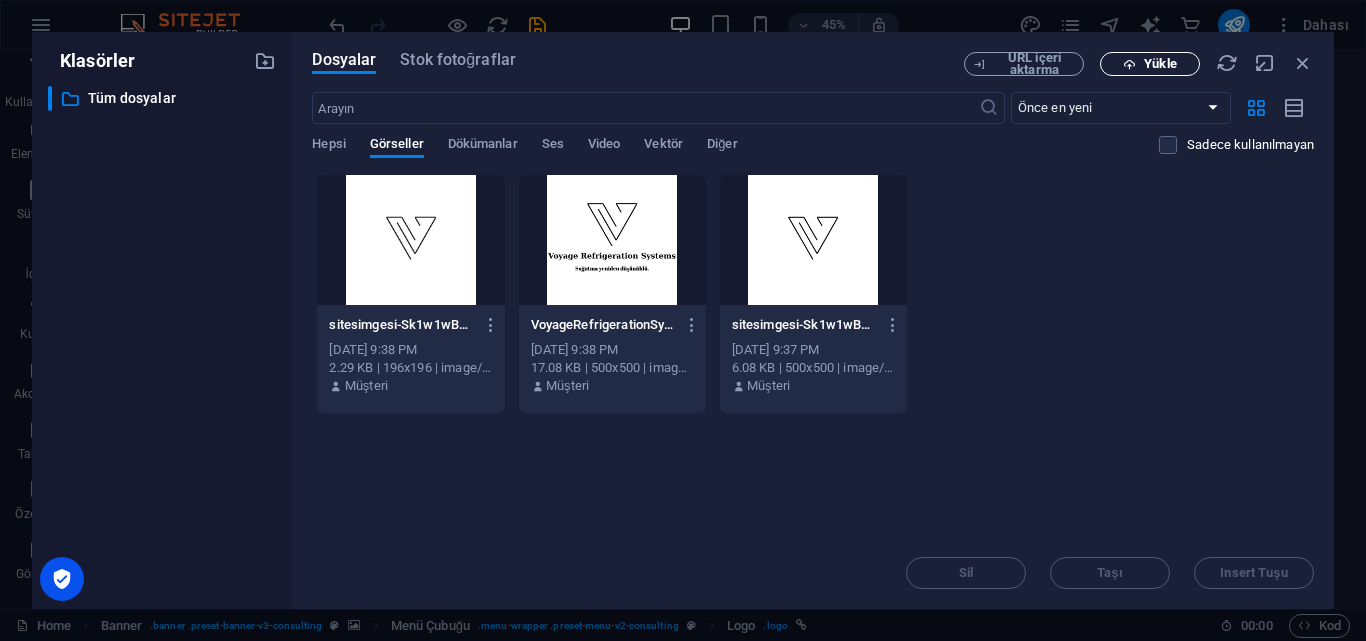 click on "Yükle" at bounding box center [1160, 64] 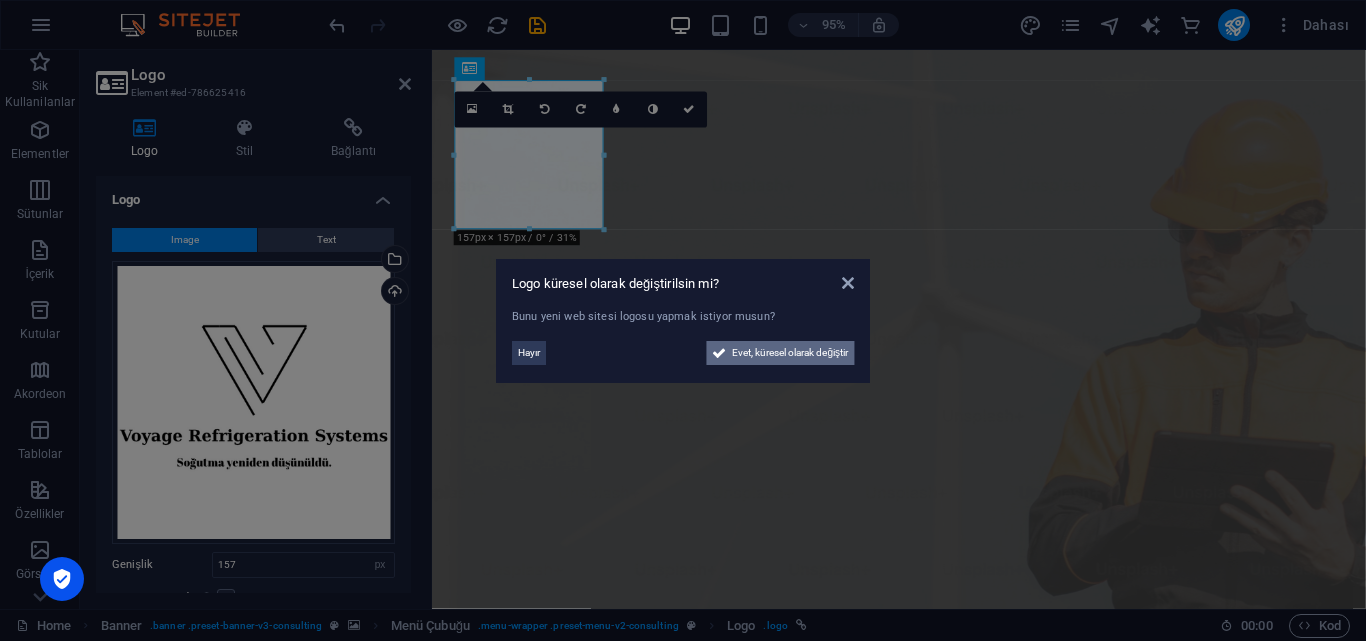 click on "Evet, küresel olarak değiştir" at bounding box center (790, 353) 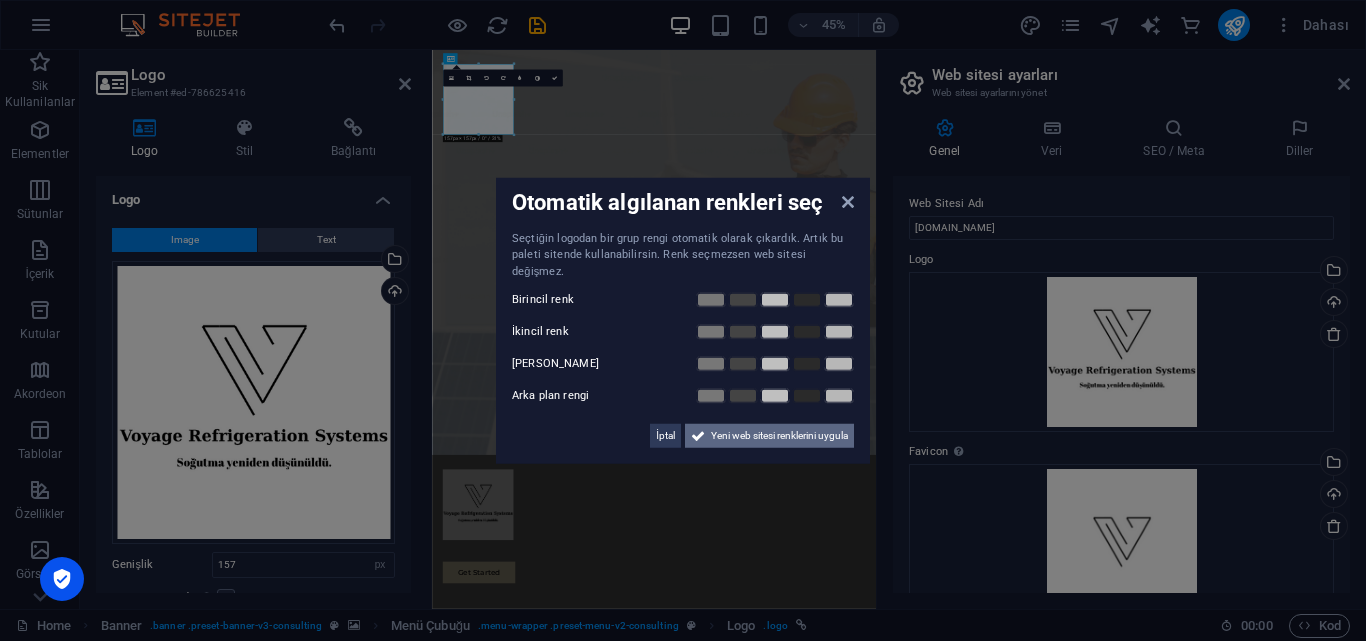 click on "Yeni web sitesi renklerini uygula" at bounding box center (779, 436) 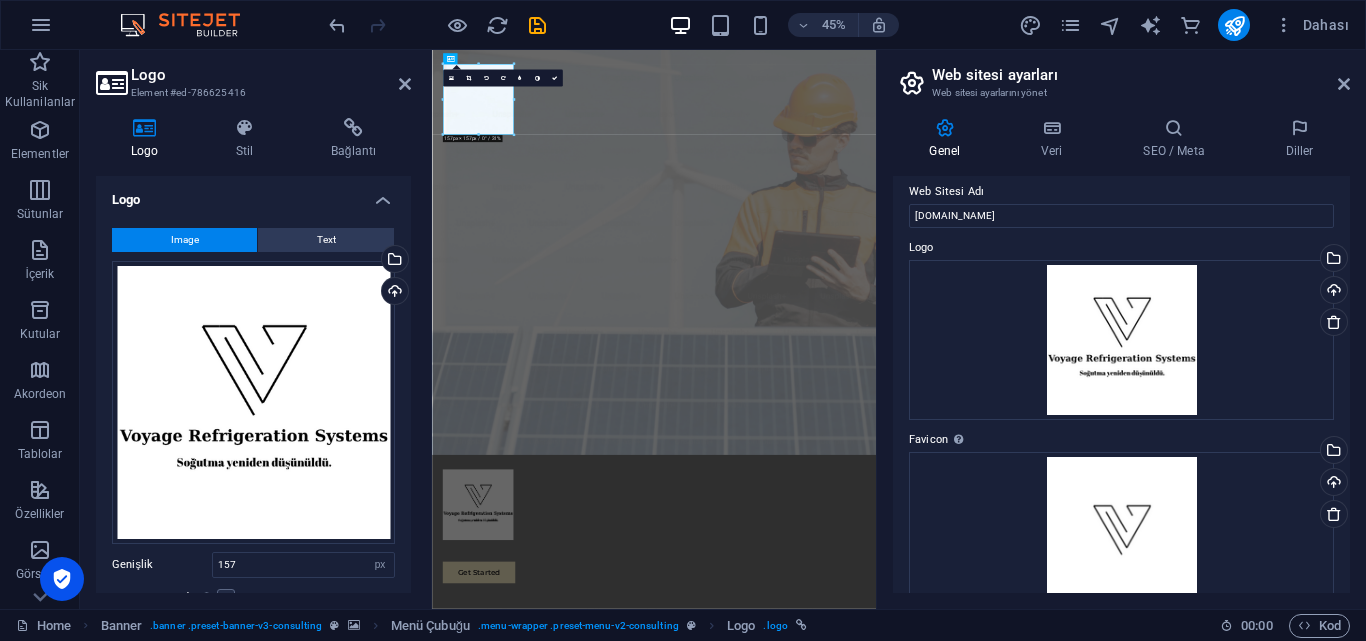 scroll, scrollTop: 0, scrollLeft: 0, axis: both 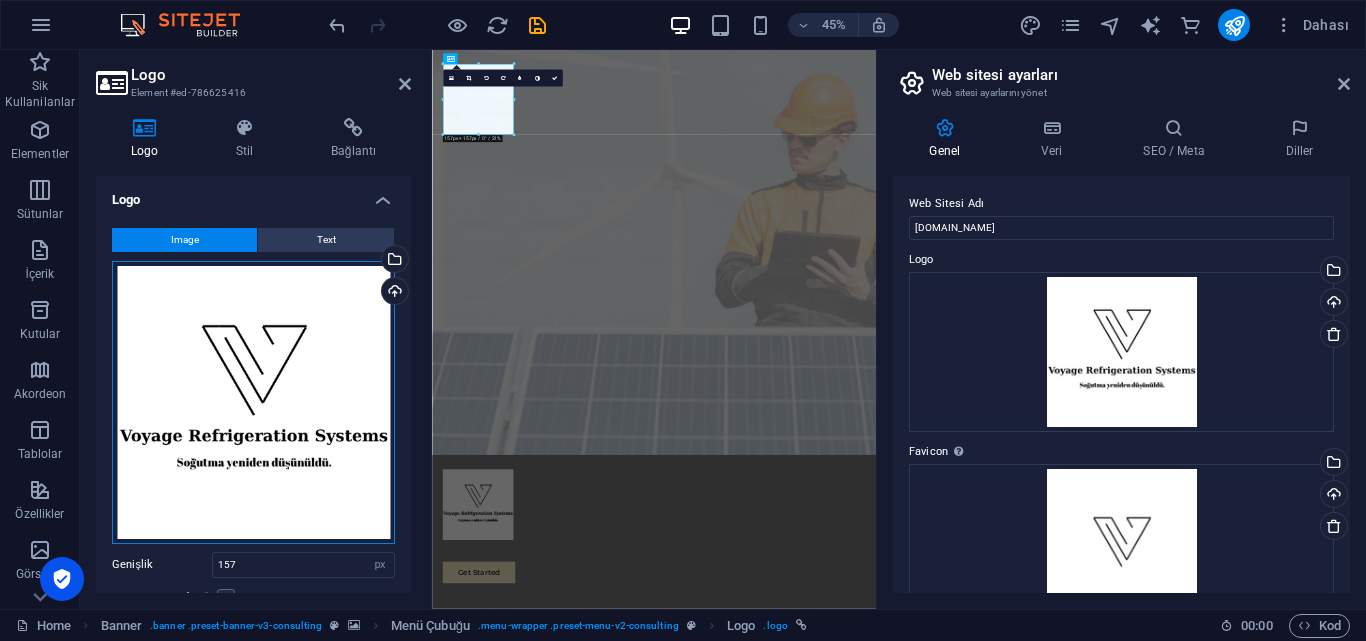 click on "Dosyaları buraya sürükleyin, dosyaları seçmek için tıklayın veya Dosyalardan ya da ücretsiz stok fotoğraf ve videolarımızdan dosyalar seçin" at bounding box center [253, 402] 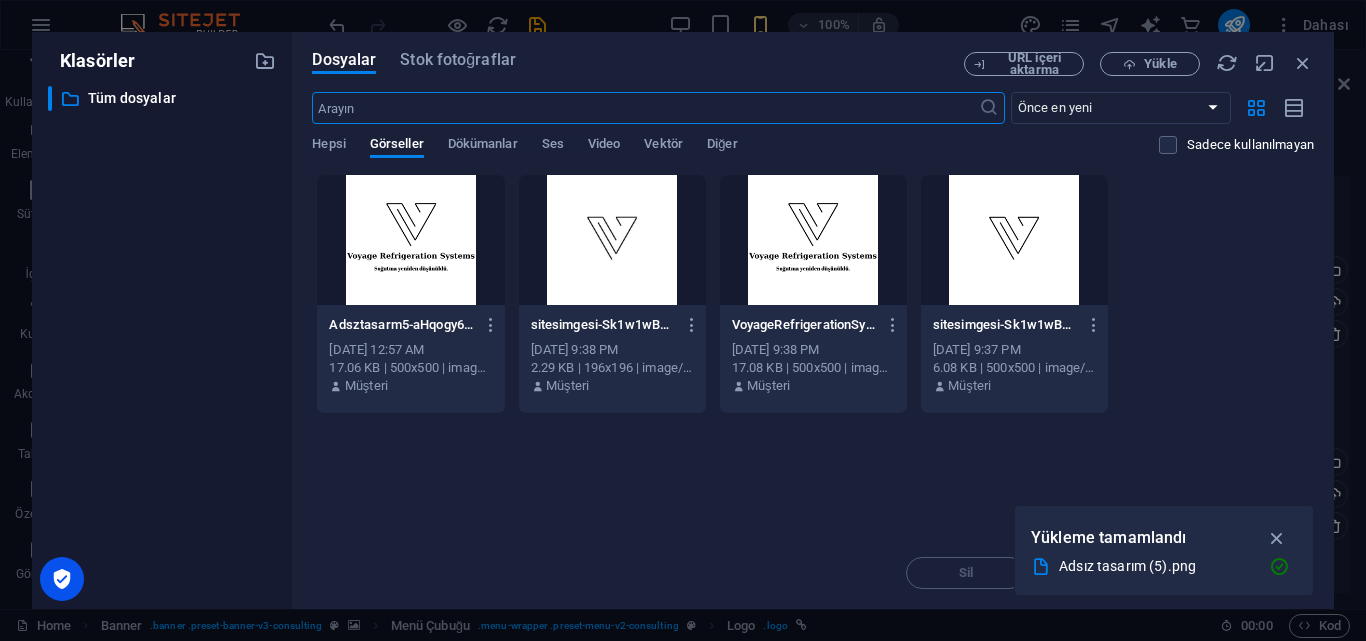 click at bounding box center [410, 240] 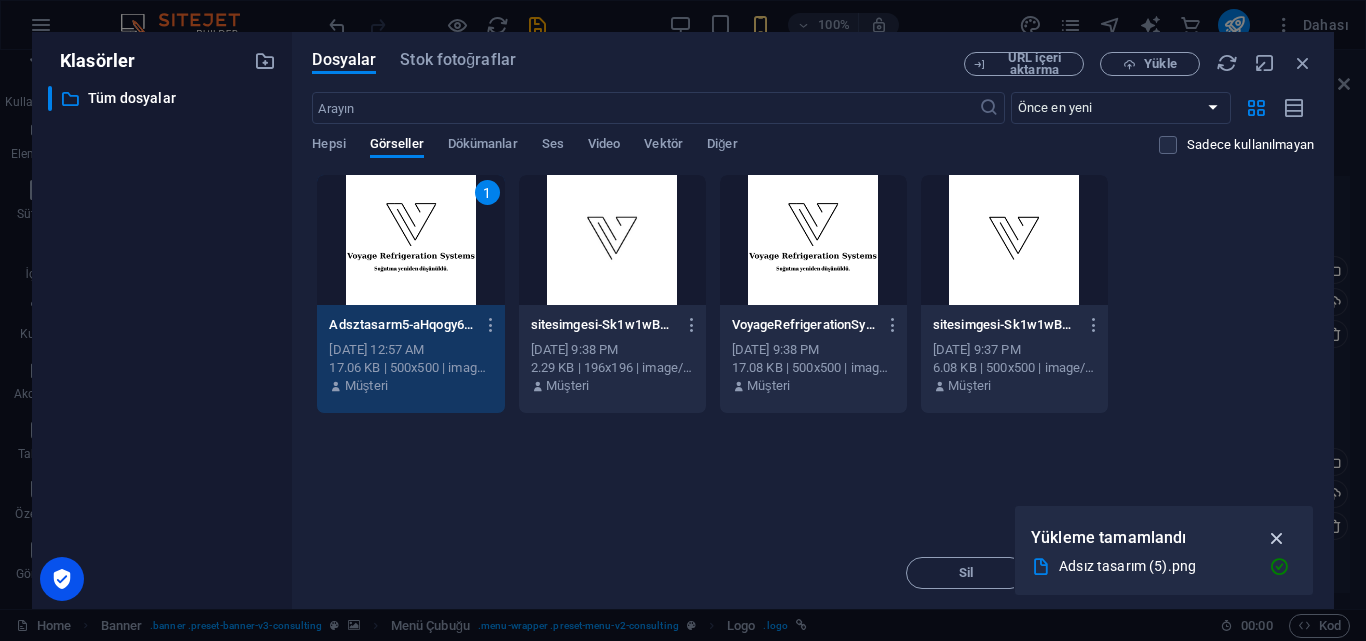 click at bounding box center (1277, 538) 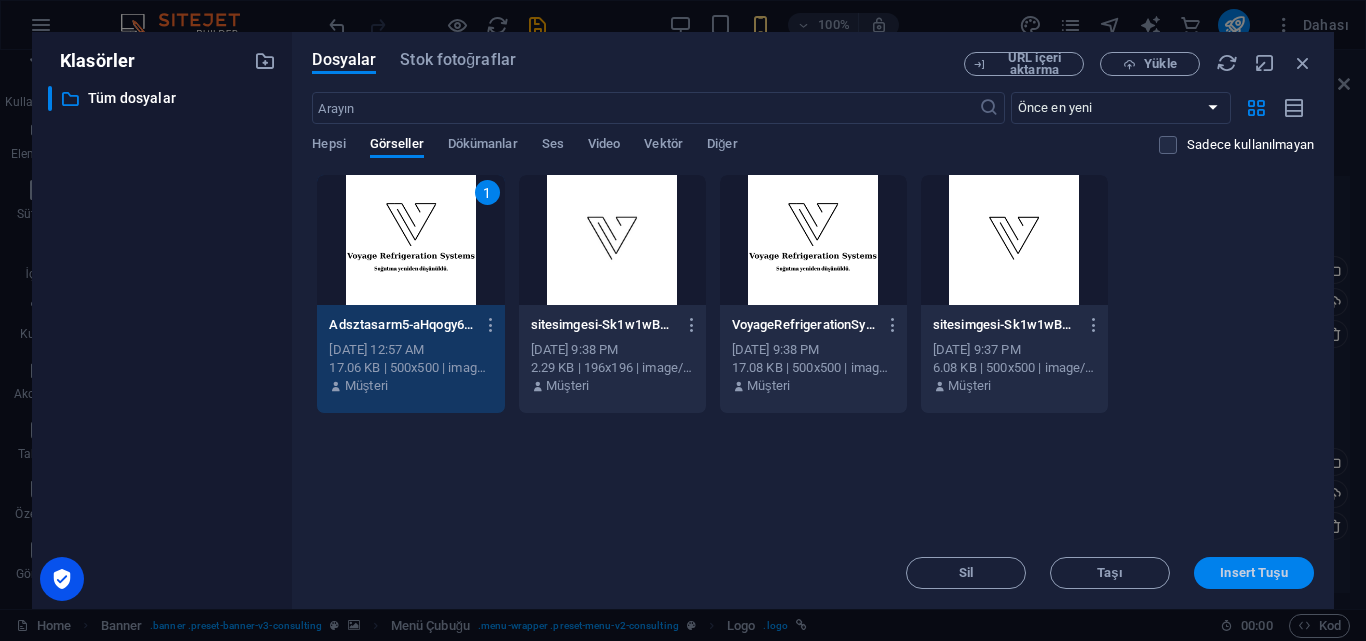 click on "Insert Tuşu" at bounding box center [1253, 573] 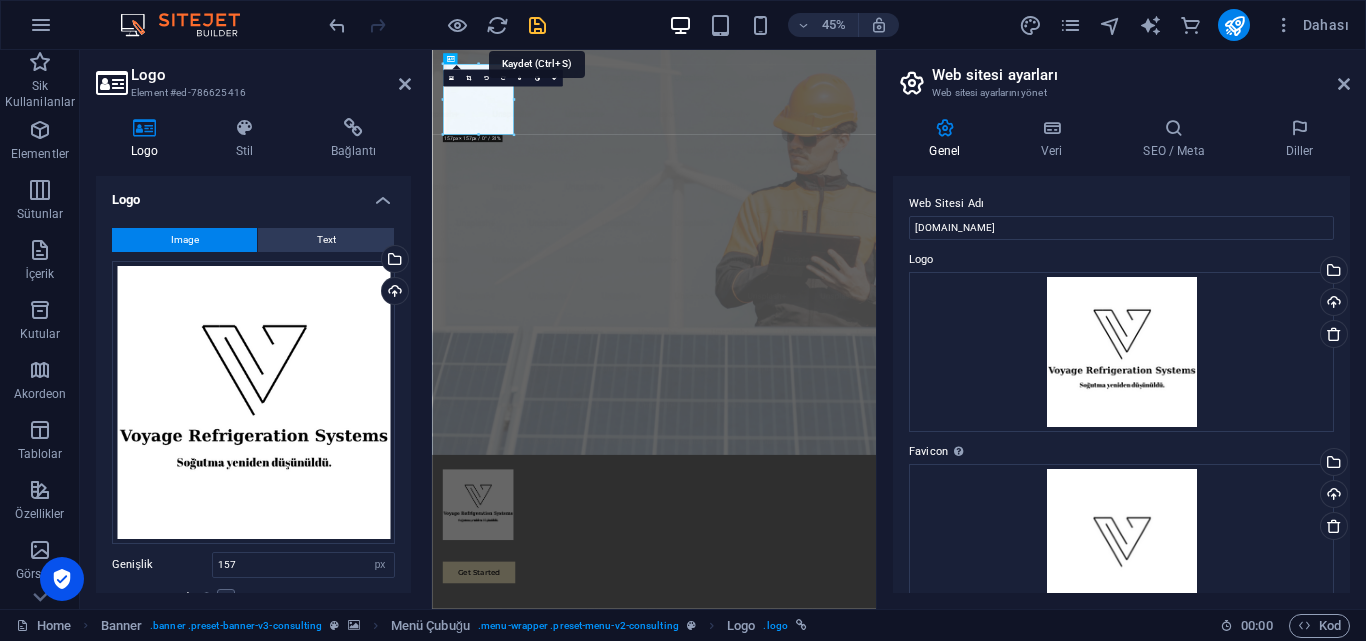 click at bounding box center (537, 25) 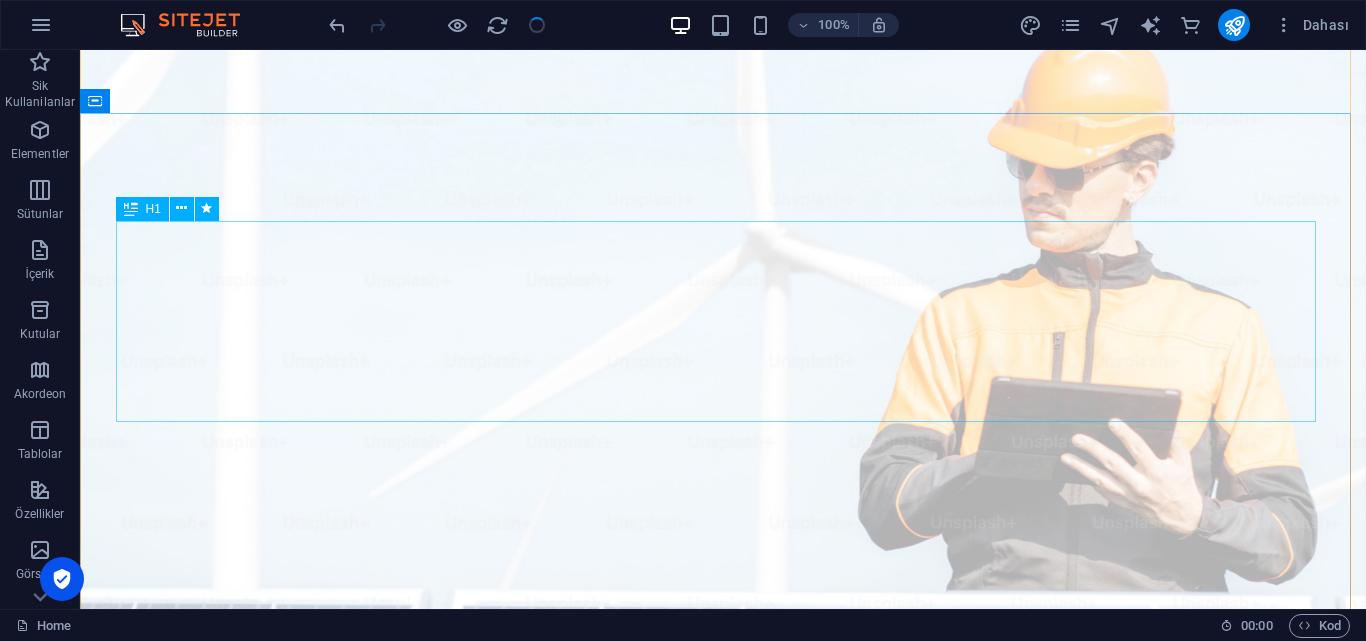 scroll, scrollTop: 0, scrollLeft: 0, axis: both 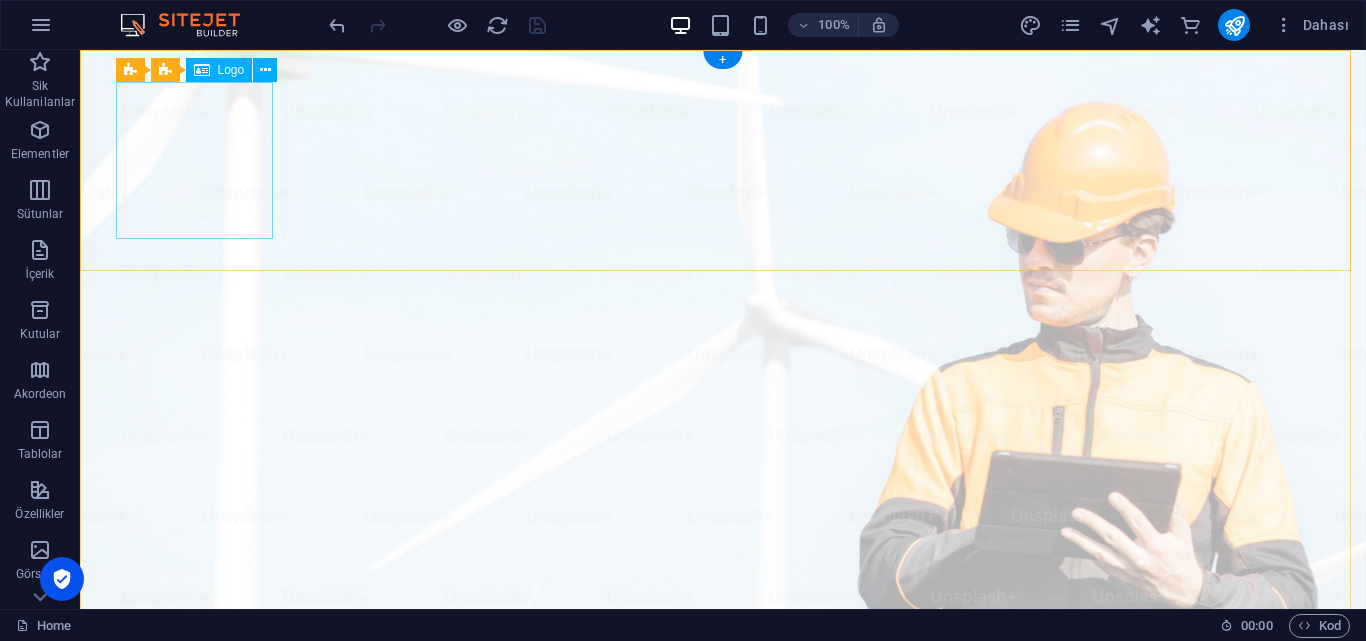 click at bounding box center [723, 1060] 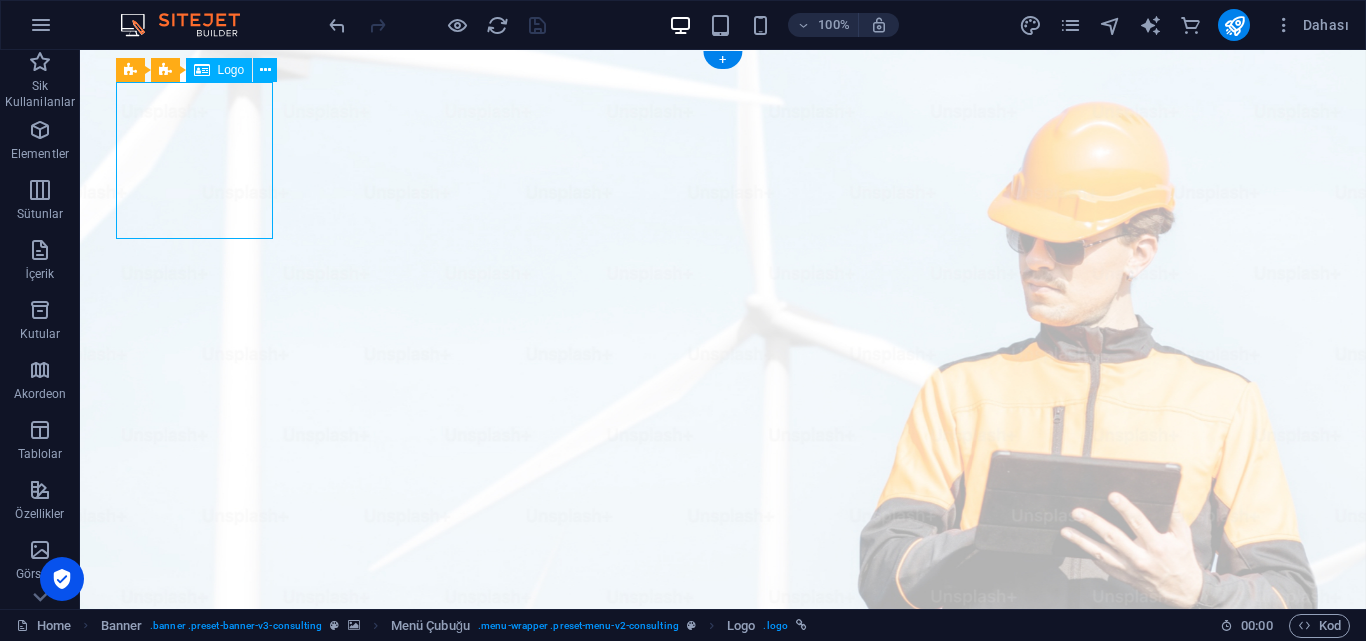 click at bounding box center (723, 1060) 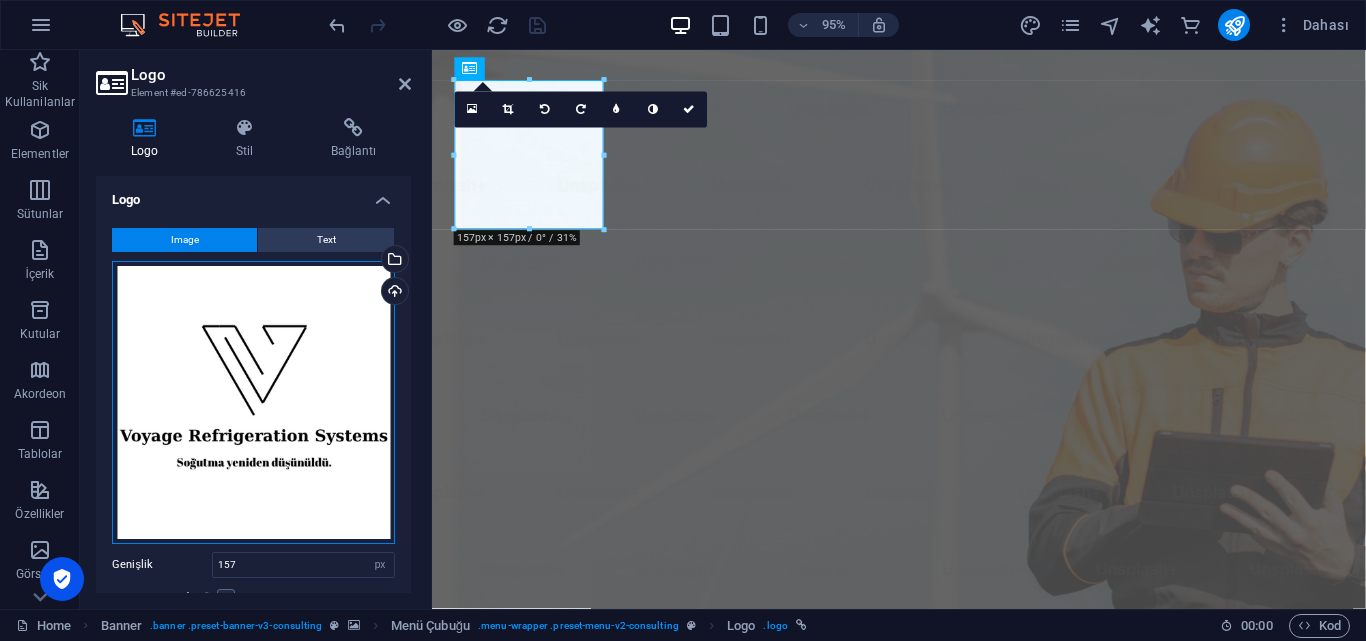 click on "Dosyaları buraya sürükleyin, dosyaları seçmek için tıklayın veya Dosyalardan ya da ücretsiz stok fotoğraf ve videolarımızdan dosyalar seçin" at bounding box center [253, 402] 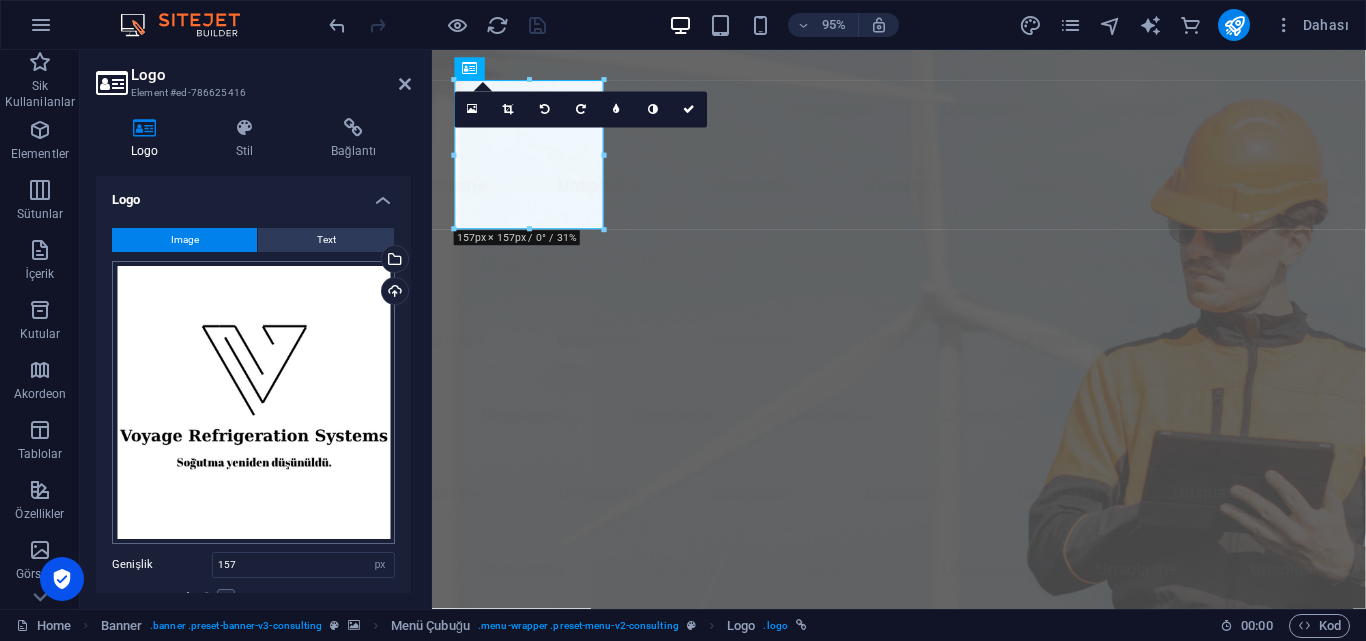 click on "[DOMAIN_NAME] Home Sik Kullanilanlar Elementler Sütunlar İçerik Kutular Akordeon Tablolar Özellikler Görseller Kaydırıcı Üst bilgi Alt Bigi Formlar Pazarlama Koleksiyonlar Ticaret Logo Element #ed-786625416 Logo Stil Bağlantı Logo Image Text Dosyaları buraya sürükleyin, dosyaları seçmek için tıklayın veya Dosyalardan ya da ücretsiz stok fotoğraf ve videolarımızdan dosyalar seçin Dosya yöneticisinden, stok fotoğraflardan dosyalar seçin veya dosya(lar) yükleyin Yükle Genişlik 157 Varsayılan otomatik px rem % em vh vw Görüntüyü sığdır Görüntüyü otomatik olarak sabit bir genişliğe ve yüksekliğe sığdır Yükseklik Varsayılan otomatik px Hizalama Lazyload Sayfa yüklendikten sonra görüntülerin yüklenmesi, sayfa hızını artırır. Duyarlı Retina görüntüsünü ve akıllı telefon için optimize edilmiş boyutları otomatik olarak yükle. Lightbox Başlık olarak kullan %" at bounding box center [683, 320] 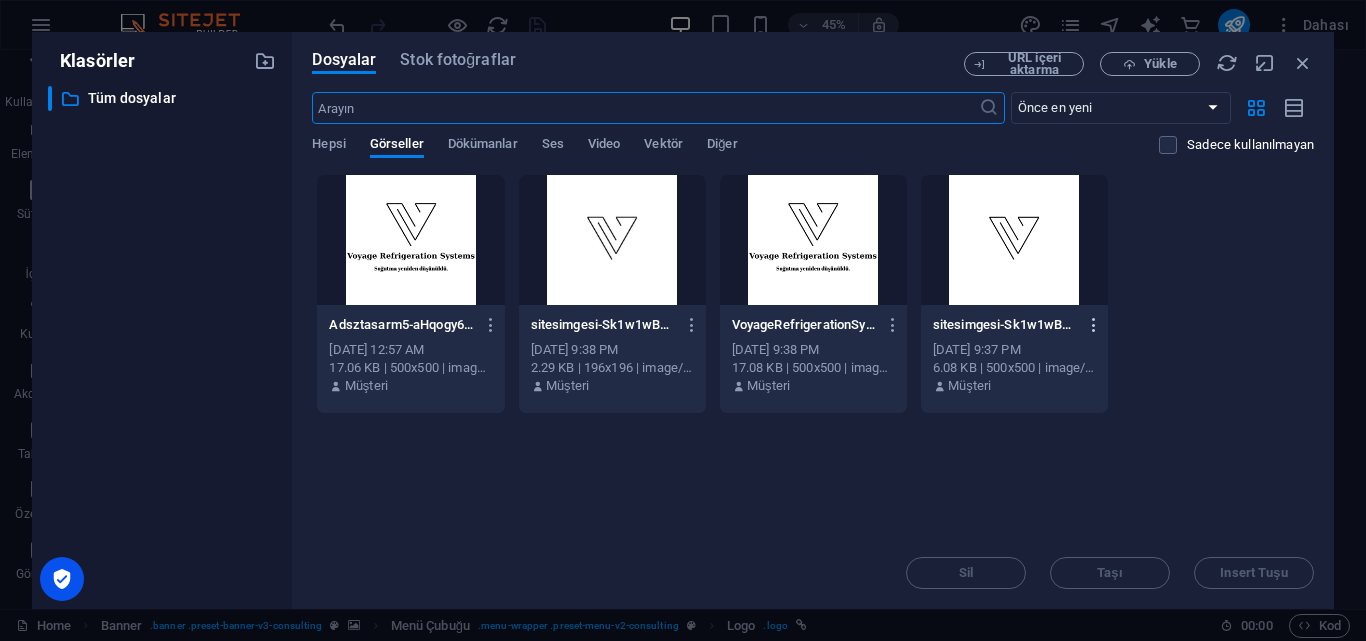 click at bounding box center [1094, 325] 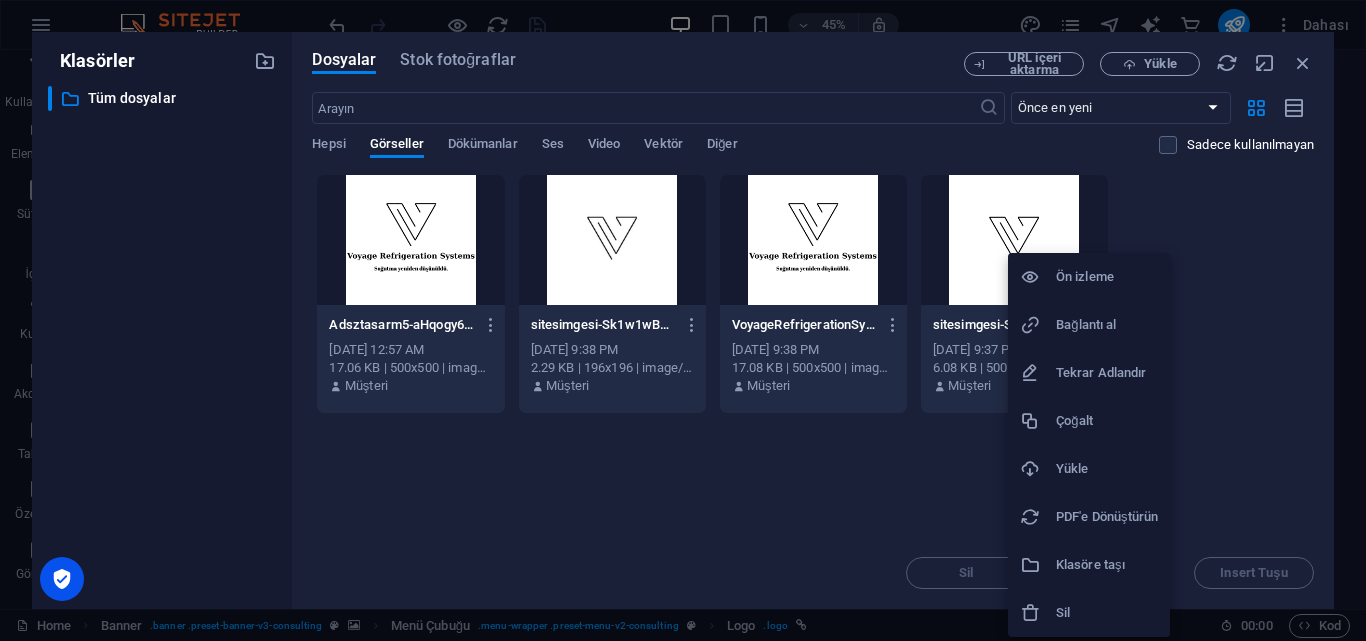 click on "Sil" at bounding box center [1107, 613] 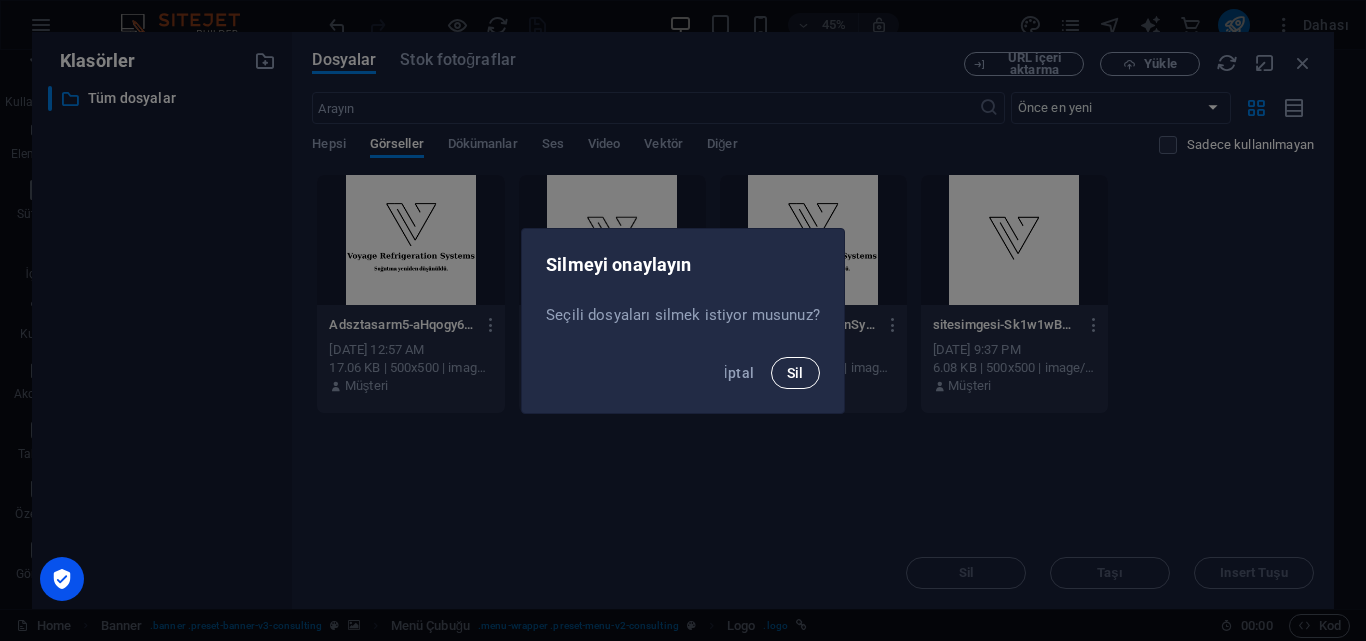 click on "Sil" at bounding box center (795, 373) 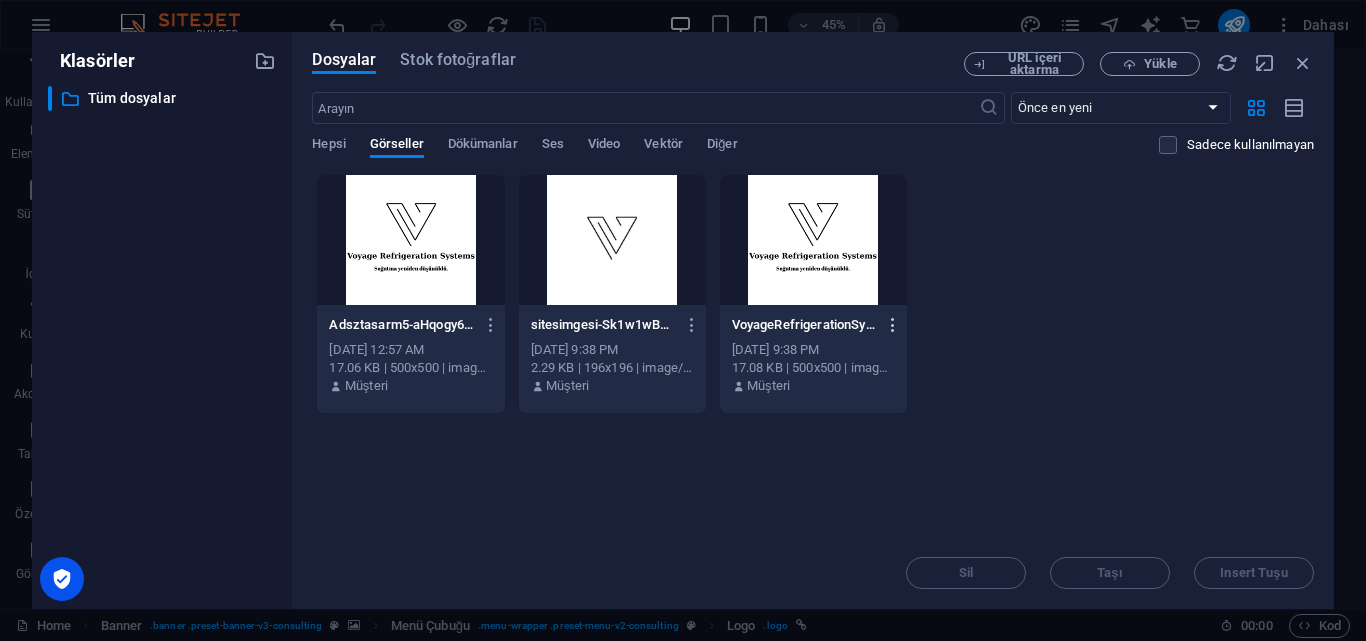 click at bounding box center [893, 325] 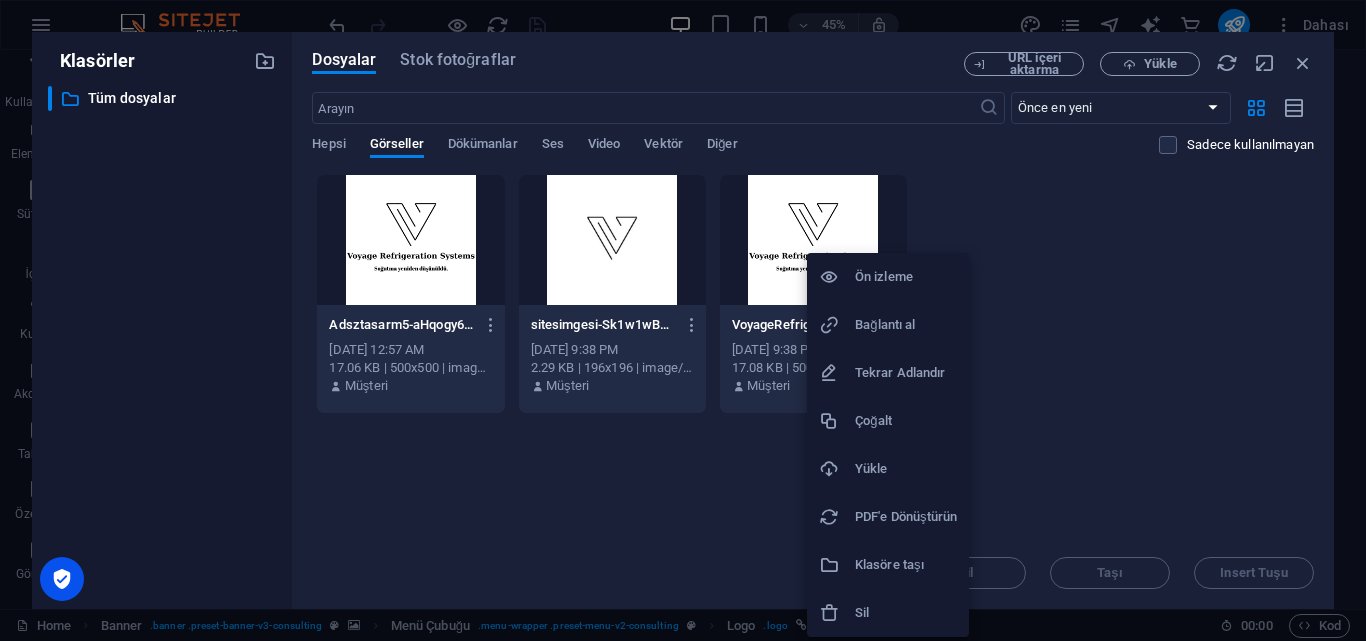 click on "Sil" at bounding box center [888, 613] 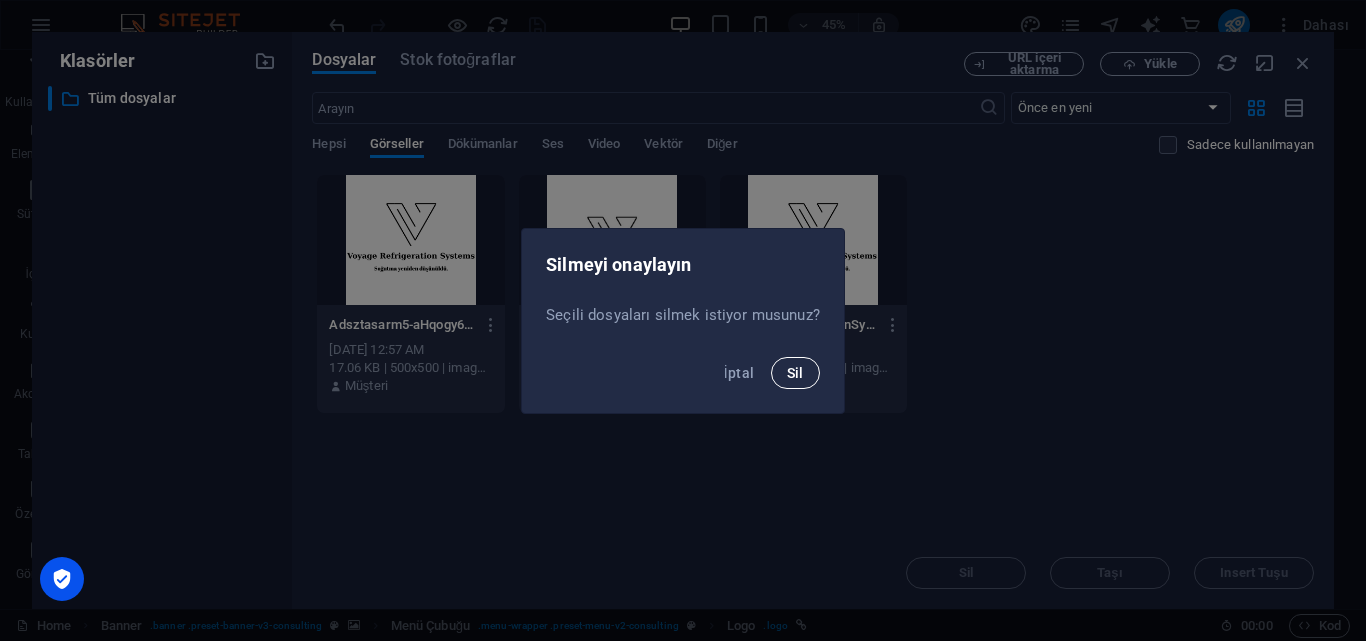 click on "Sil" at bounding box center [795, 373] 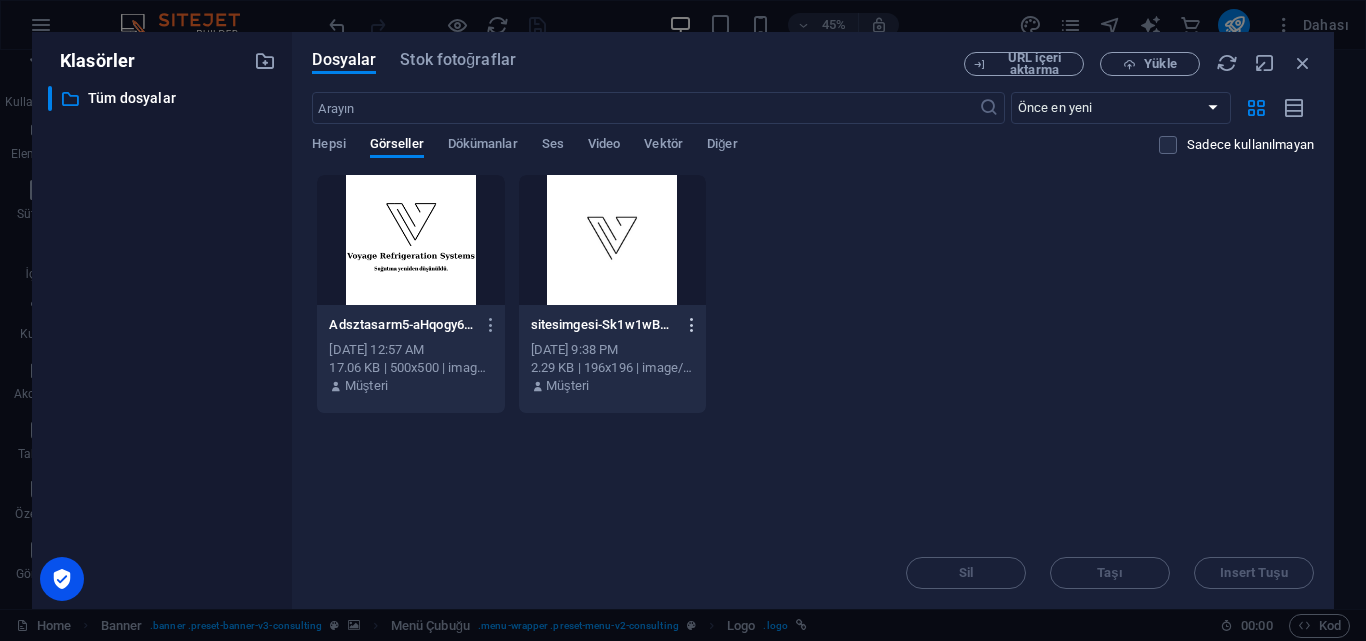 click at bounding box center (692, 325) 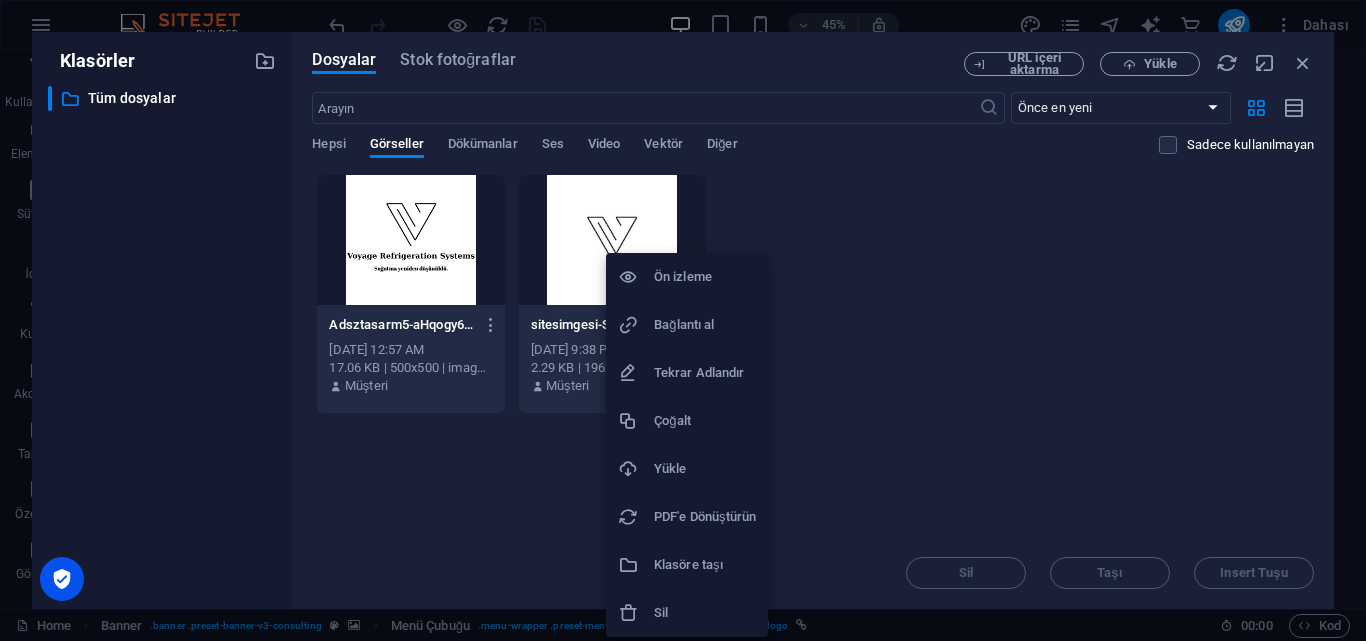 click on "Sil" at bounding box center (705, 613) 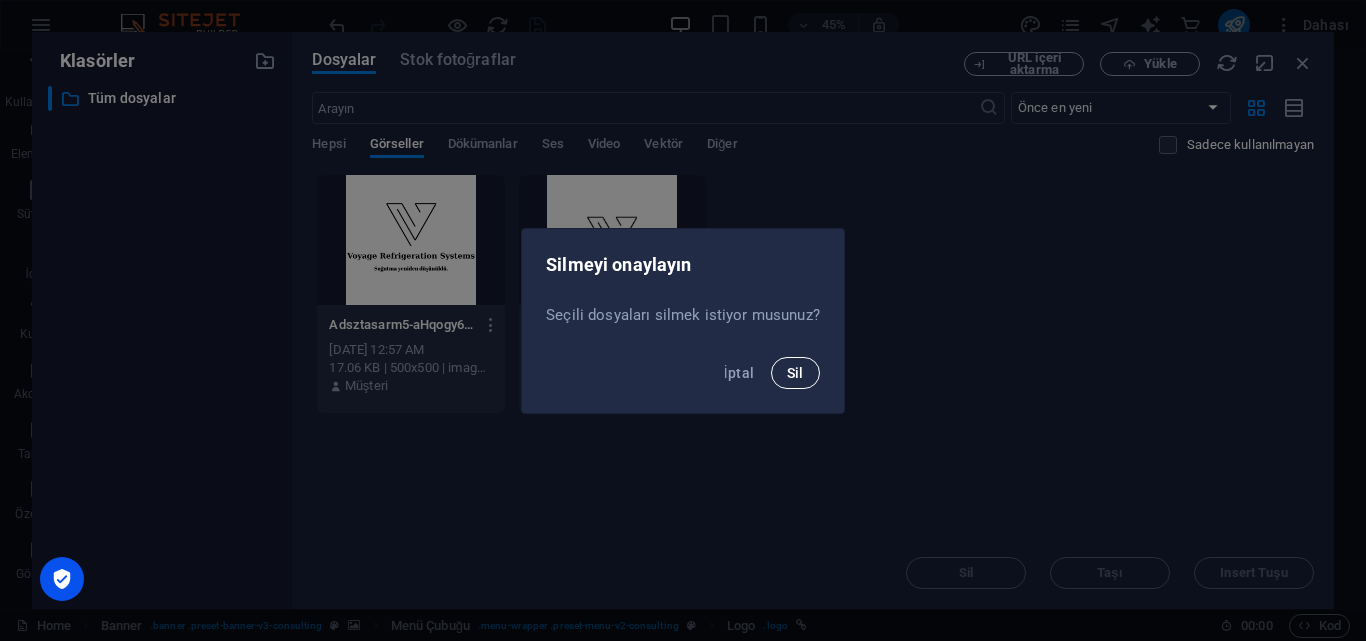 click on "Sil" at bounding box center [795, 373] 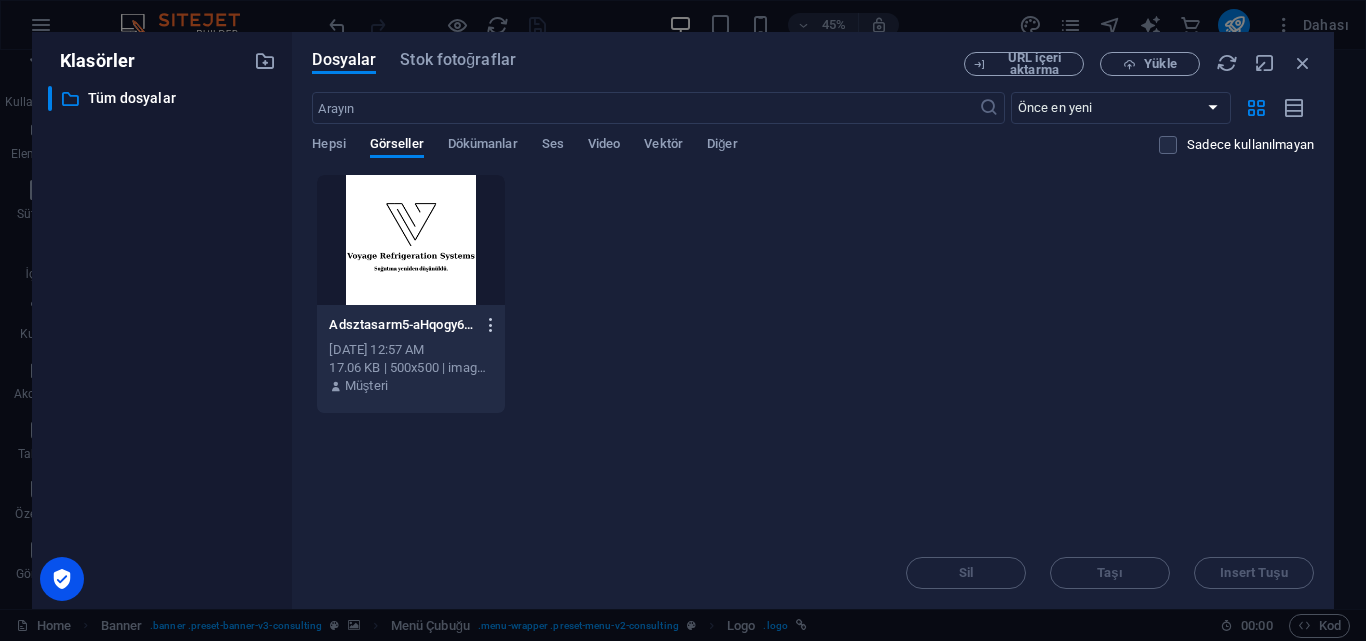 click at bounding box center (491, 325) 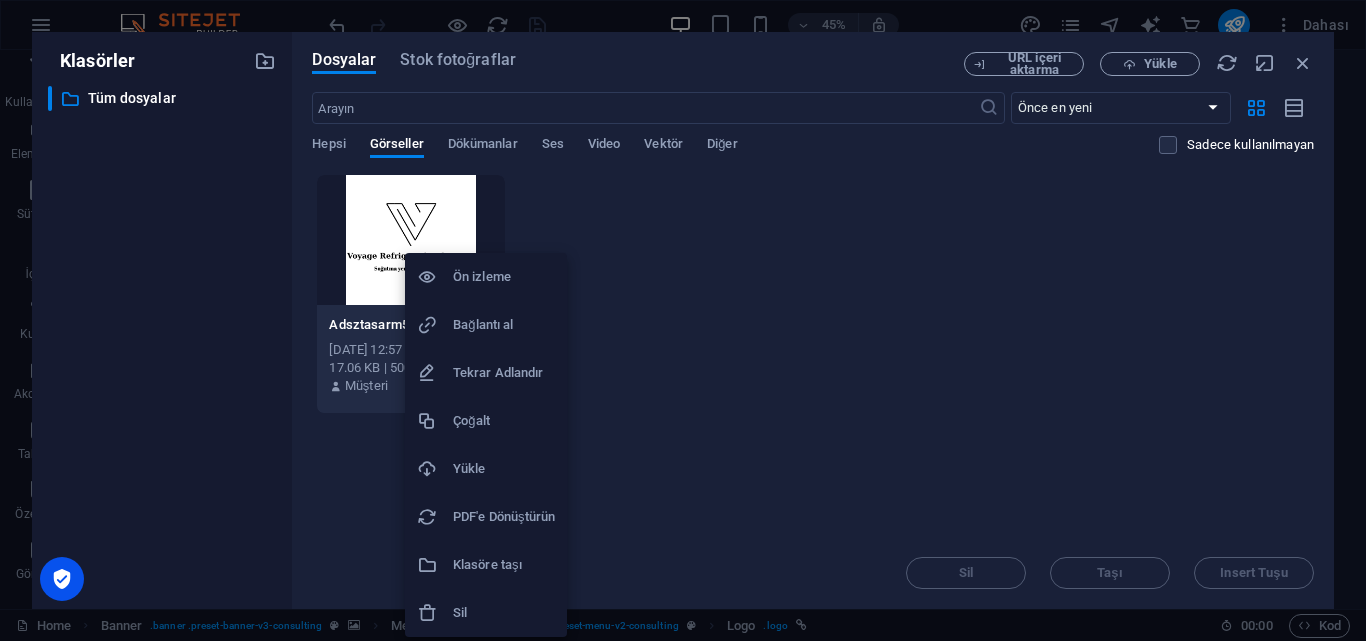 click on "Sil" at bounding box center (486, 613) 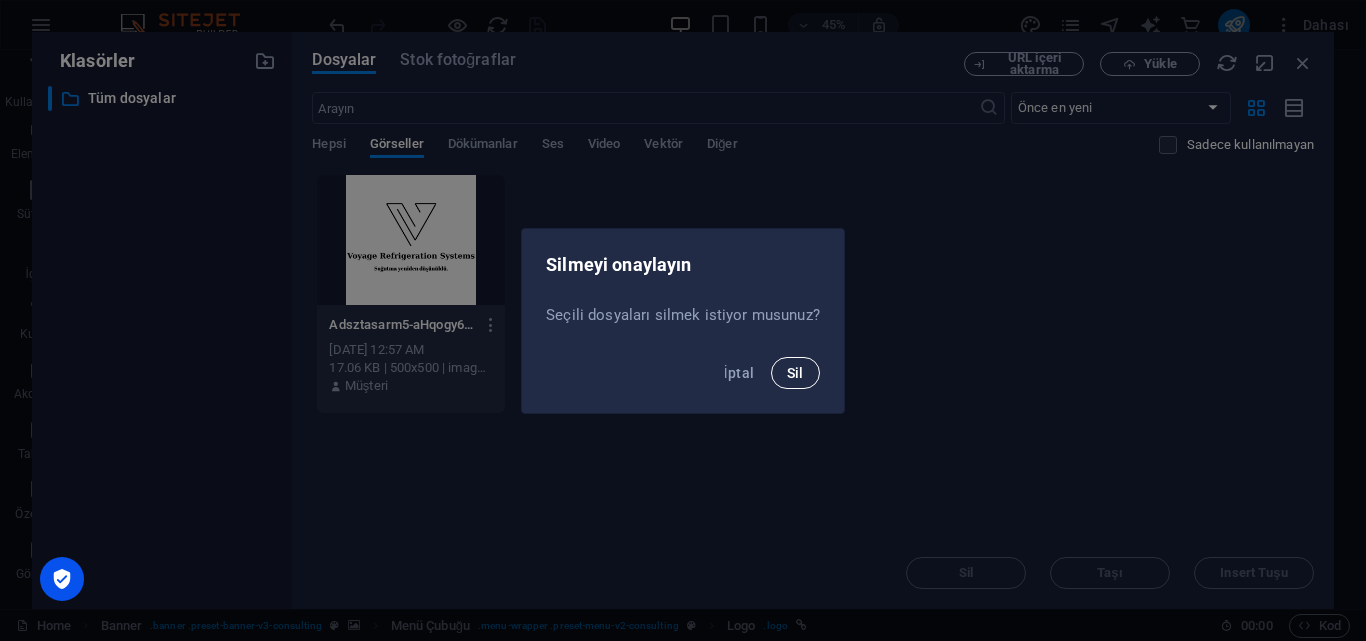 click on "Sil" at bounding box center [795, 373] 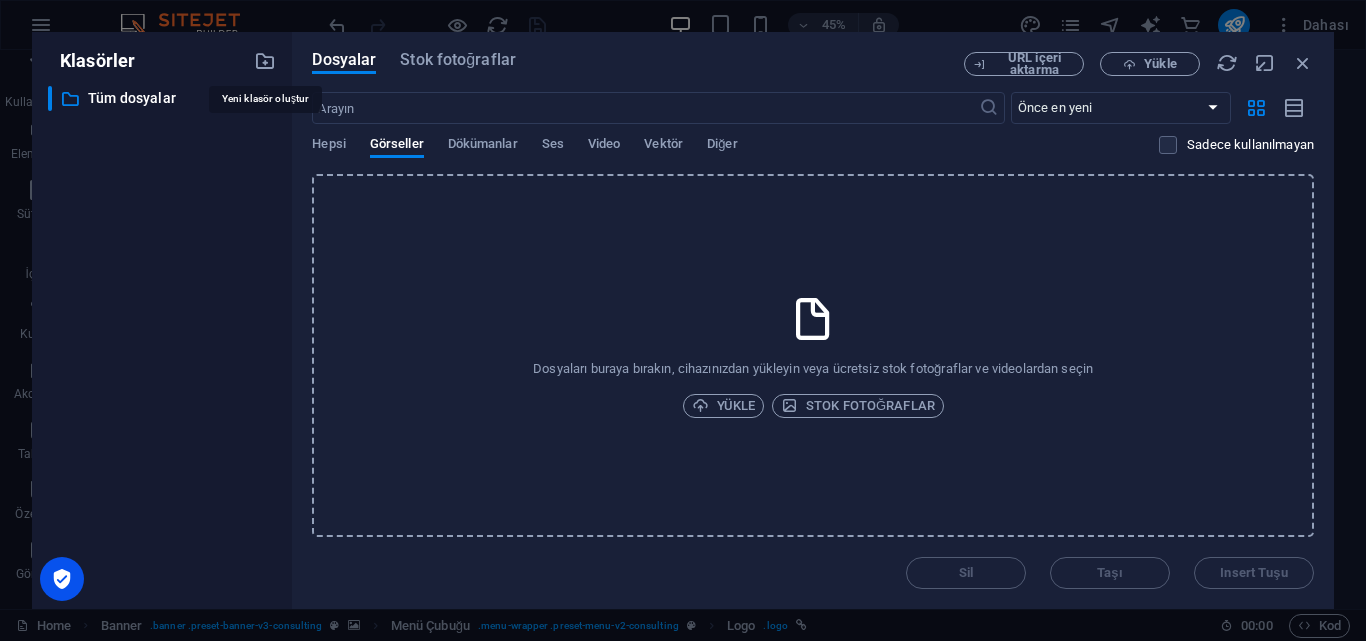 click at bounding box center [265, 61] 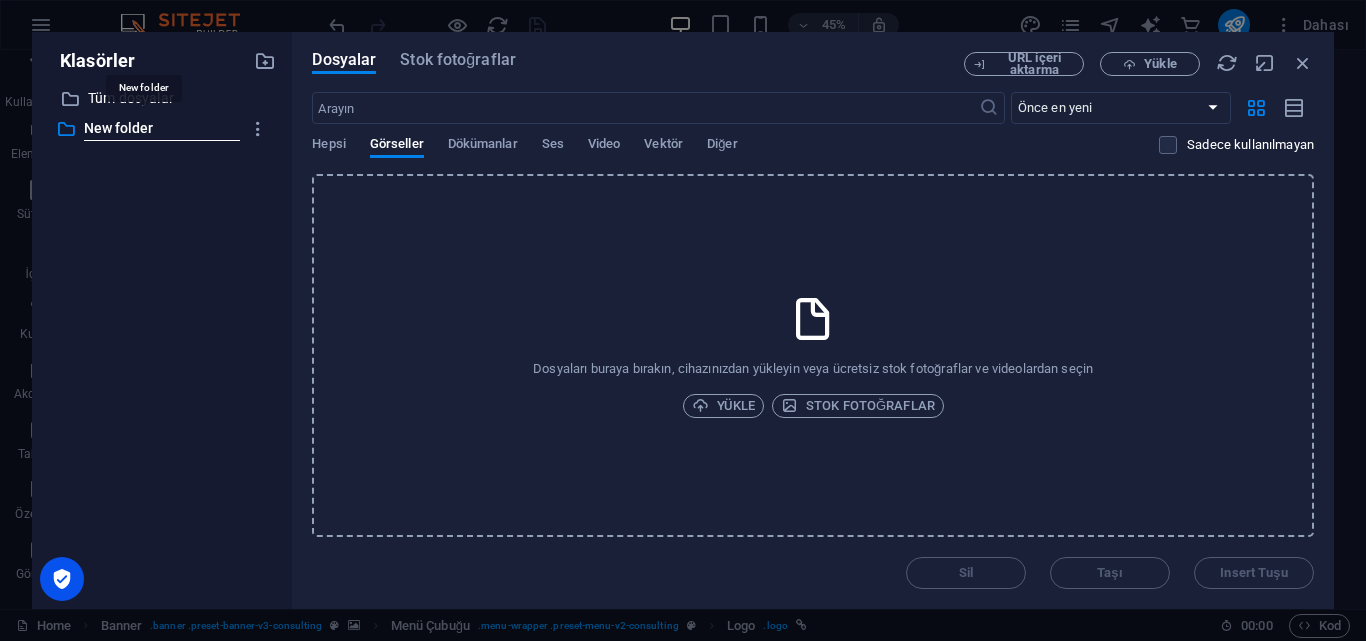 click on "​ Tüm dosyalar Tüm dosyalar ​ New folder New folder" at bounding box center (162, 339) 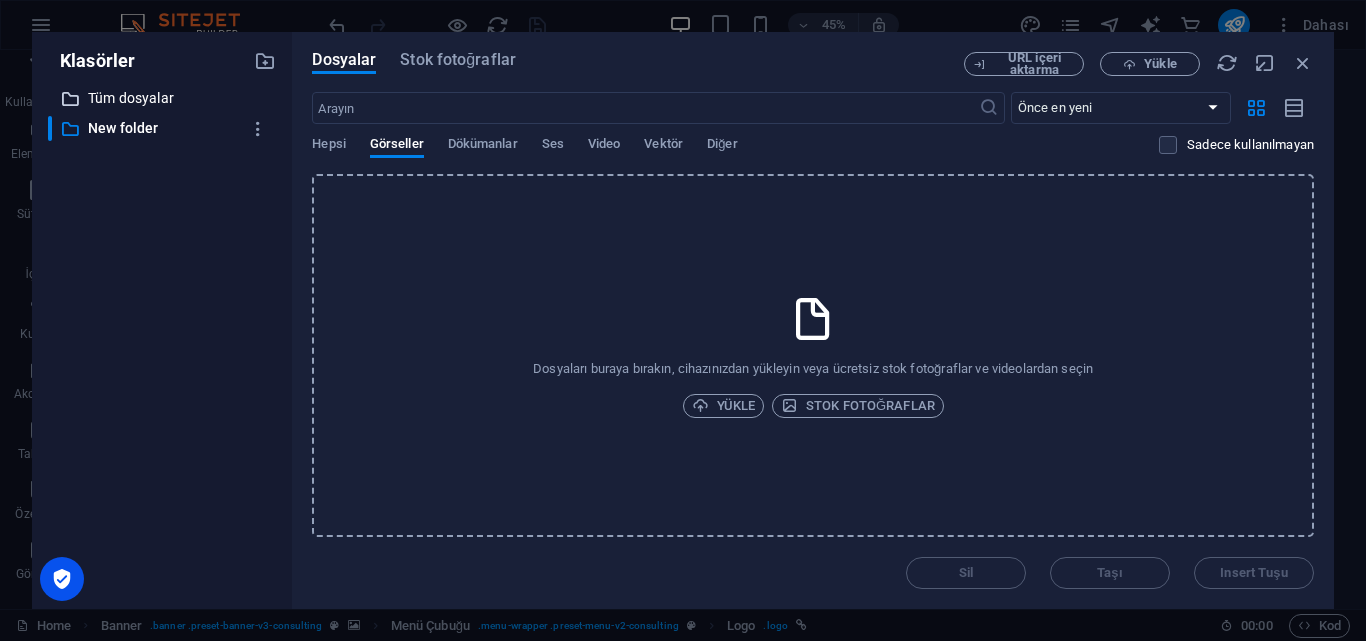 click on "Tüm dosyalar" at bounding box center (164, 98) 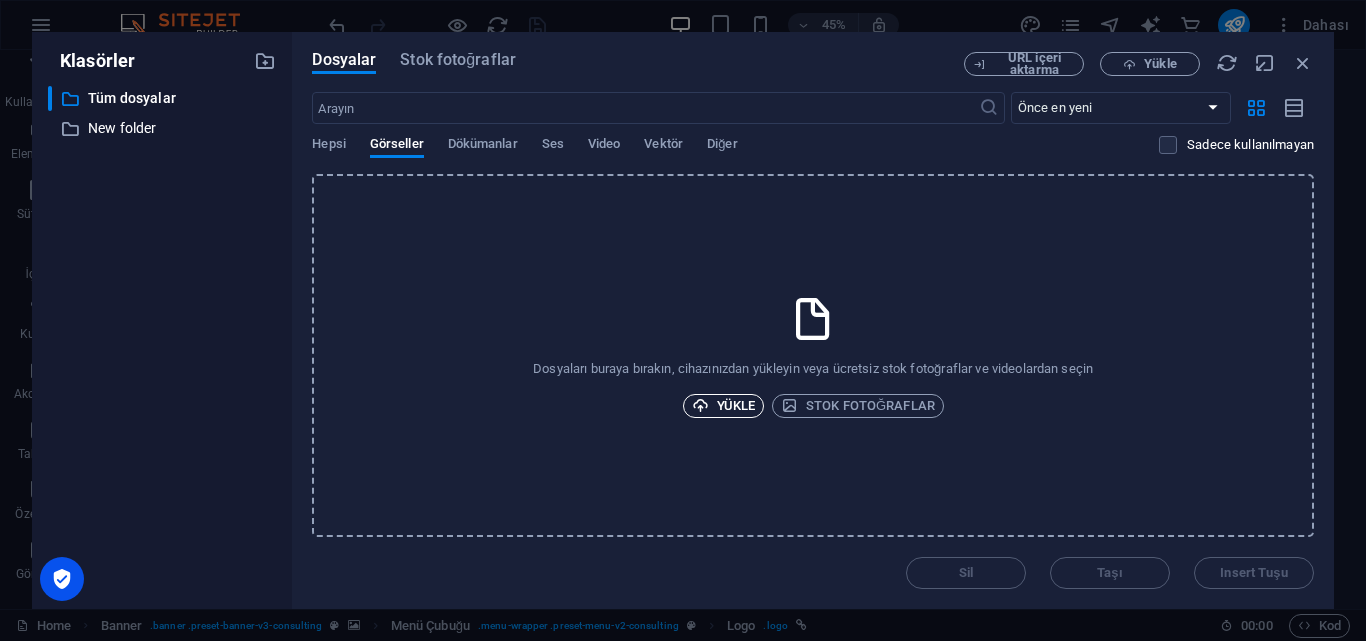 click on "Yükle" at bounding box center (724, 406) 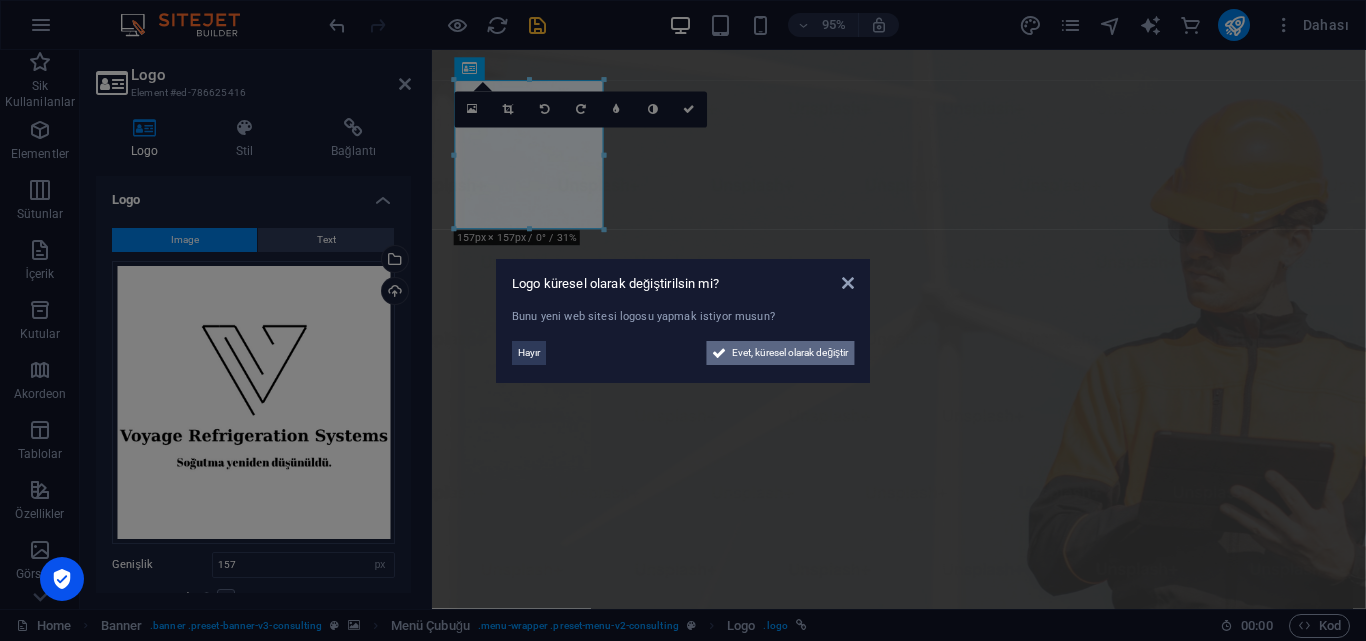click on "Evet, küresel olarak değiştir" at bounding box center [790, 353] 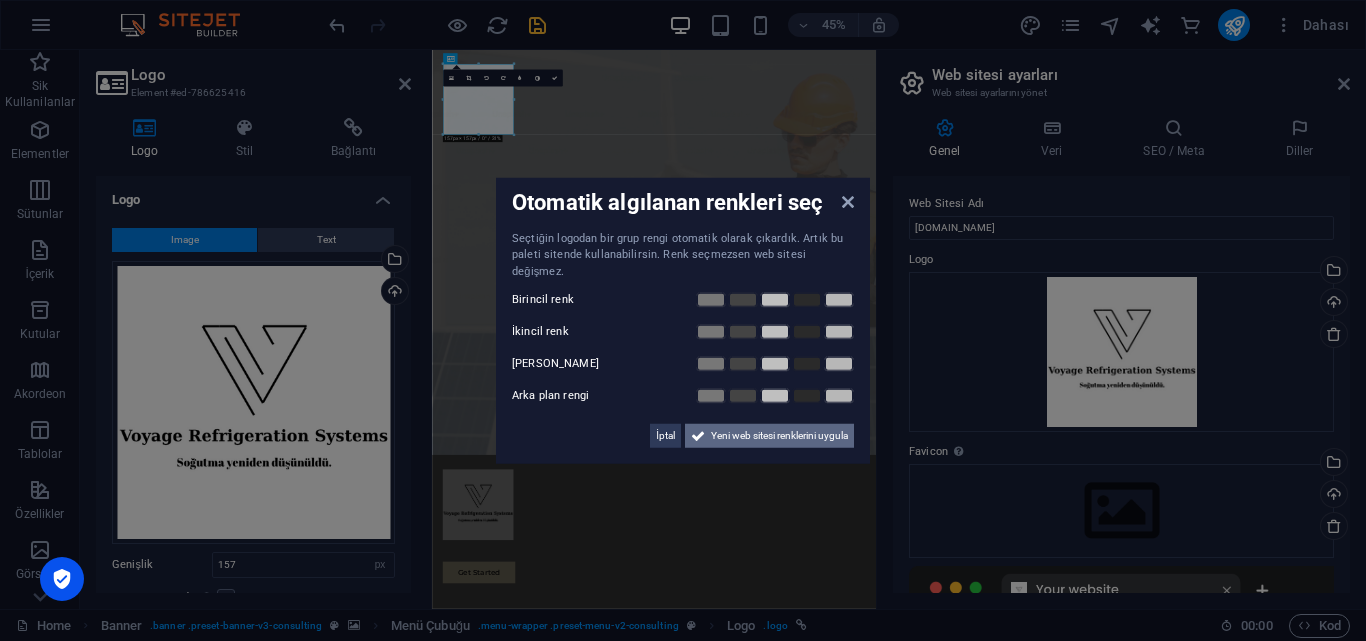 click at bounding box center [698, 436] 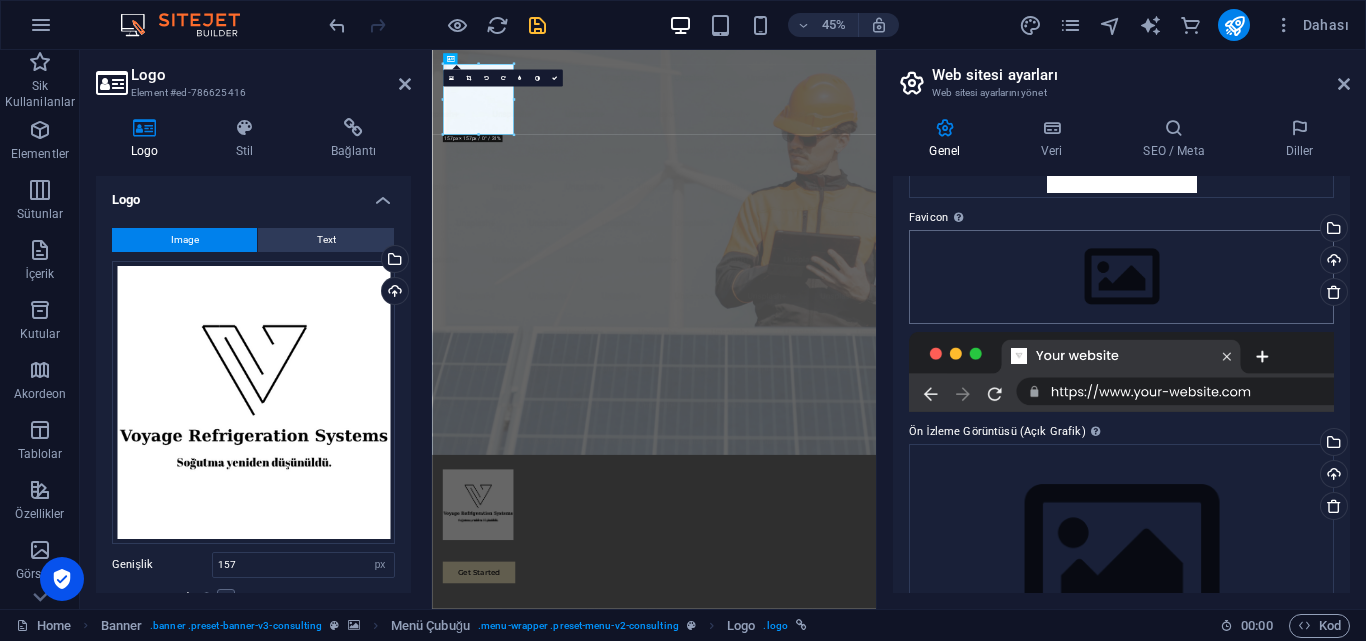 scroll, scrollTop: 200, scrollLeft: 0, axis: vertical 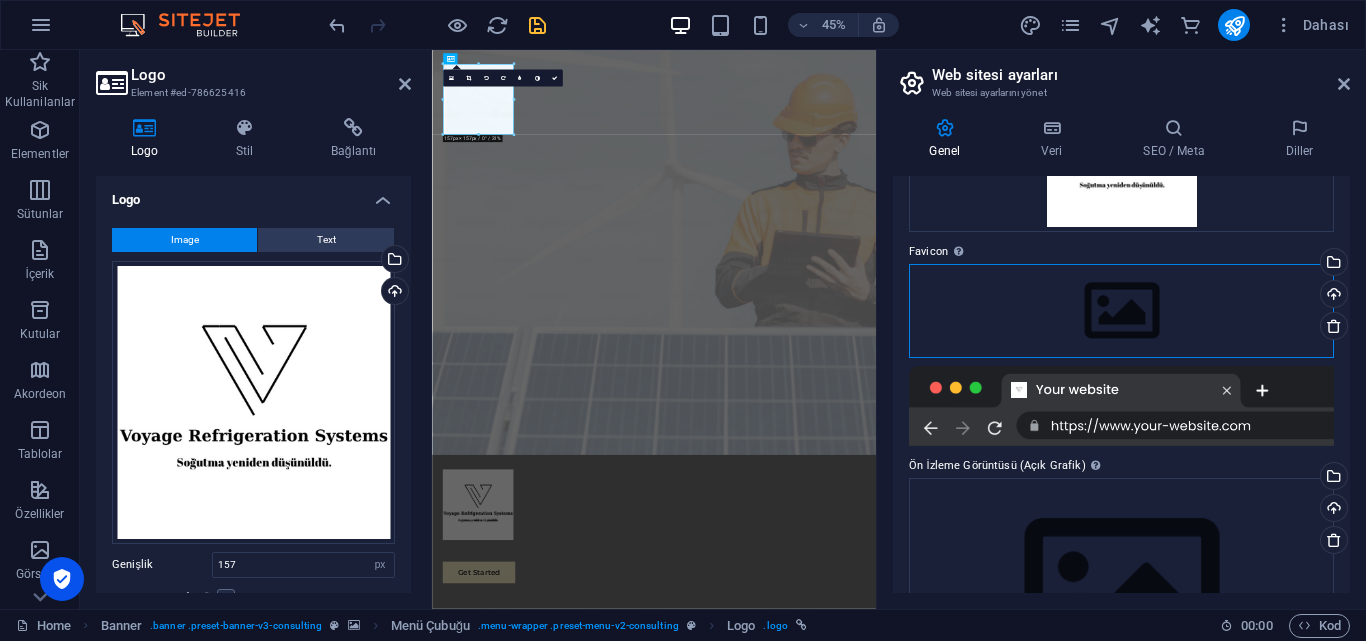 click on "Dosyaları buraya sürükleyin, dosyaları seçmek için tıklayın veya Dosyalardan ya da ücretsiz stok fotoğraf ve videolarımızdan dosyalar seçin" at bounding box center (1121, 311) 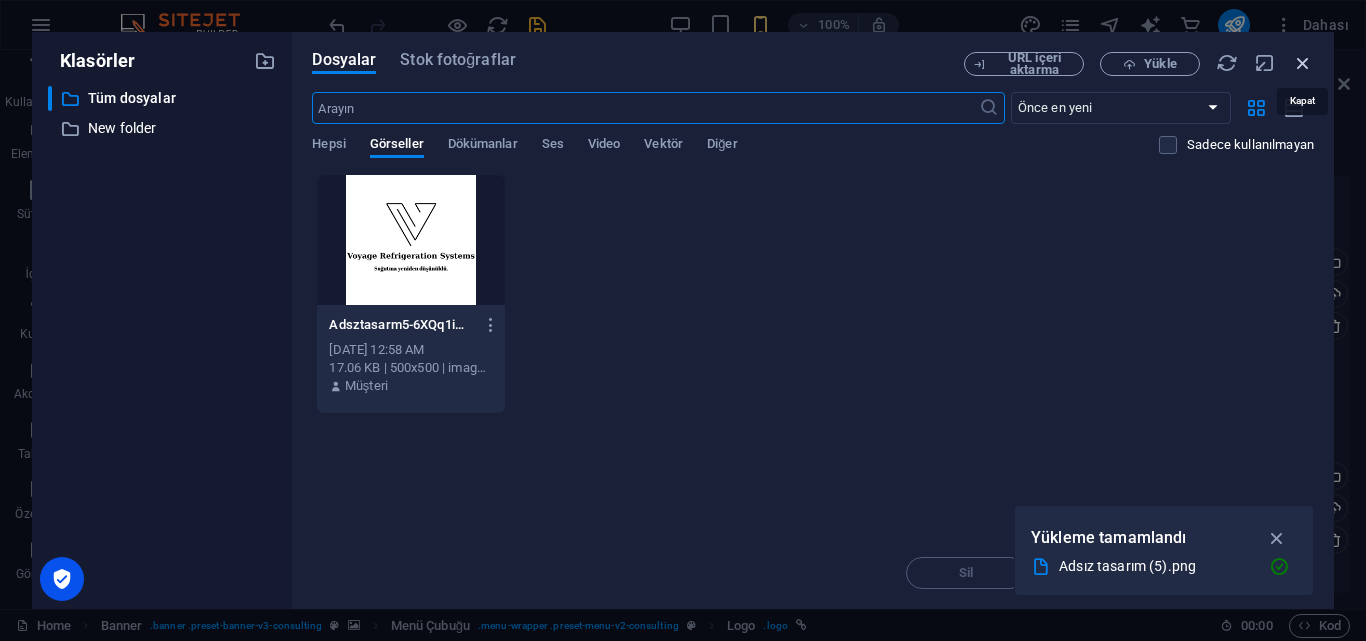 click at bounding box center (1303, 63) 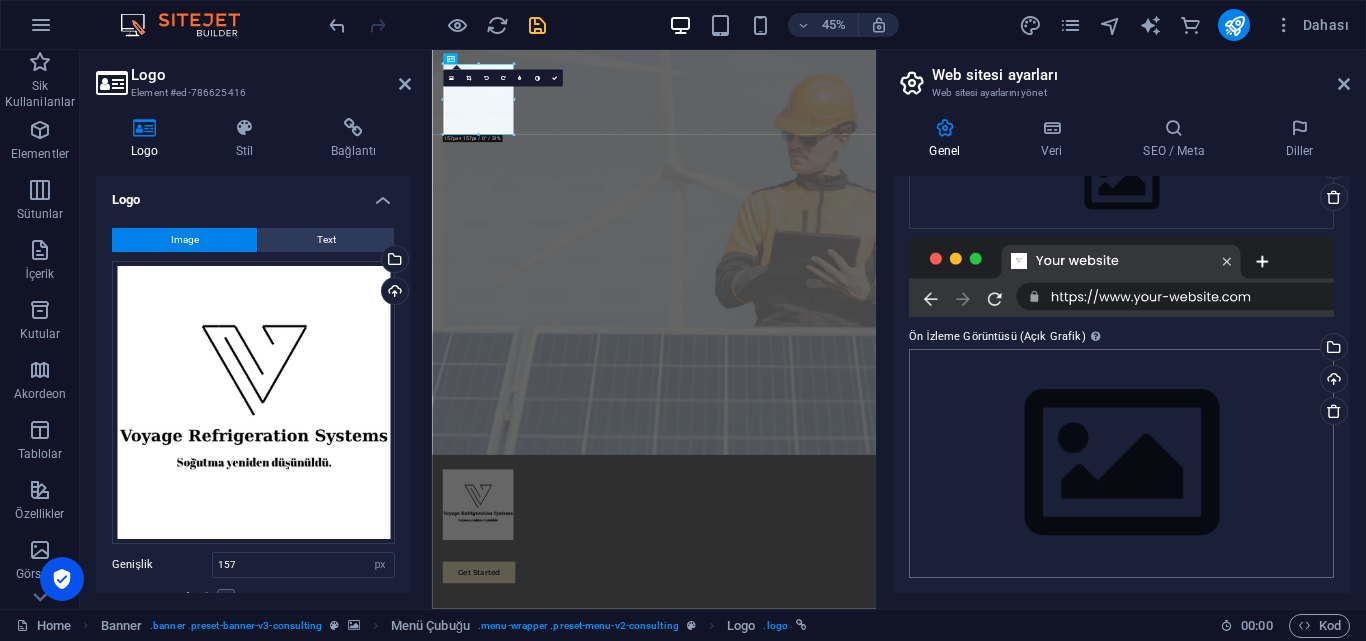 scroll, scrollTop: 330, scrollLeft: 0, axis: vertical 